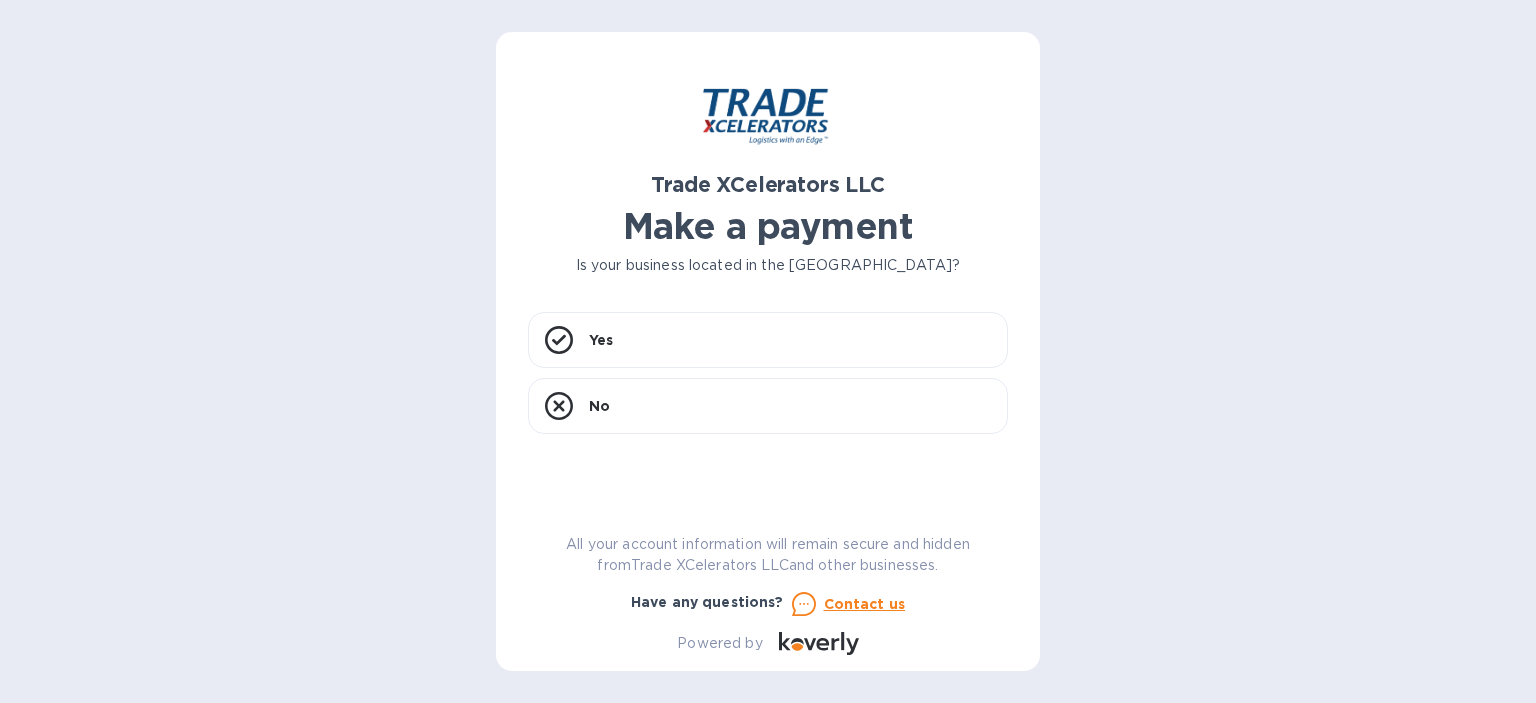 scroll, scrollTop: 0, scrollLeft: 0, axis: both 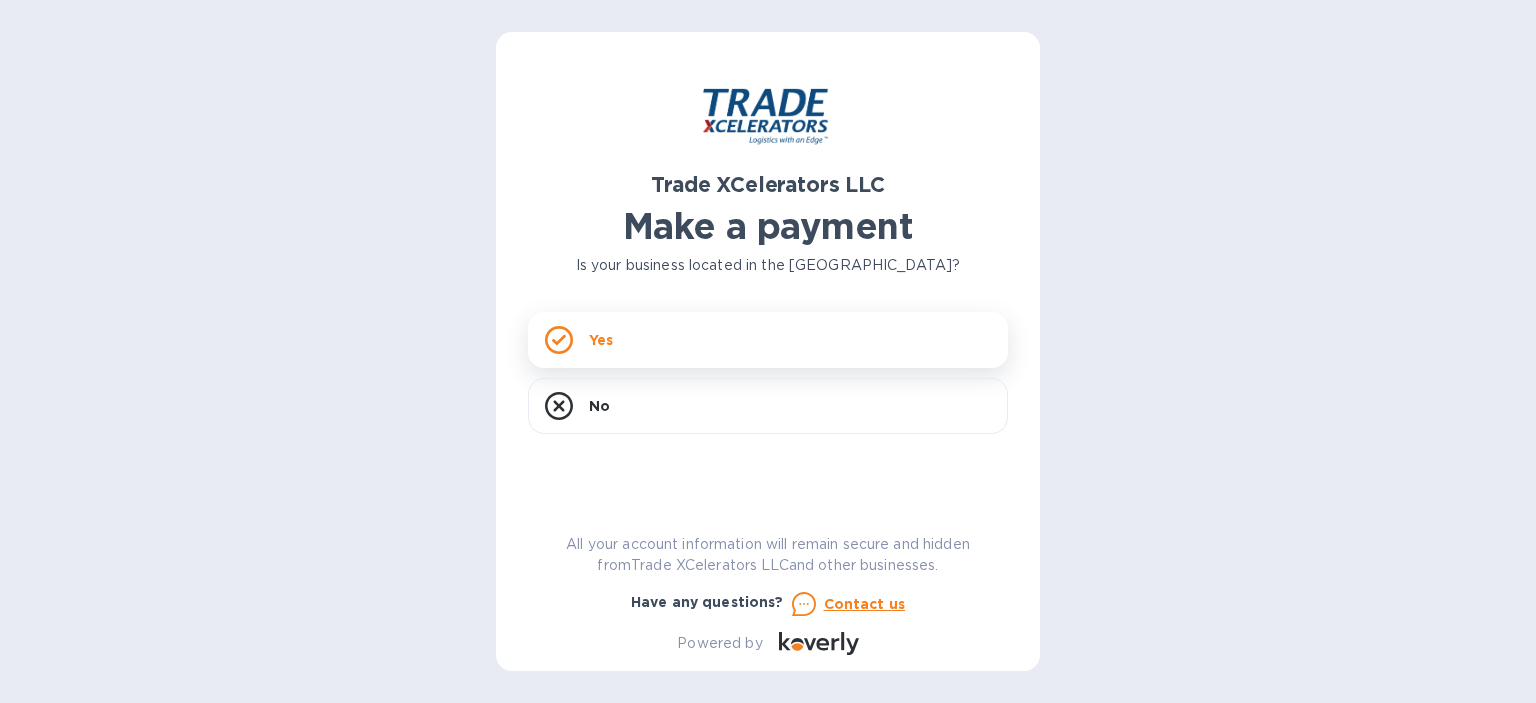 click on "Yes" at bounding box center [601, 340] 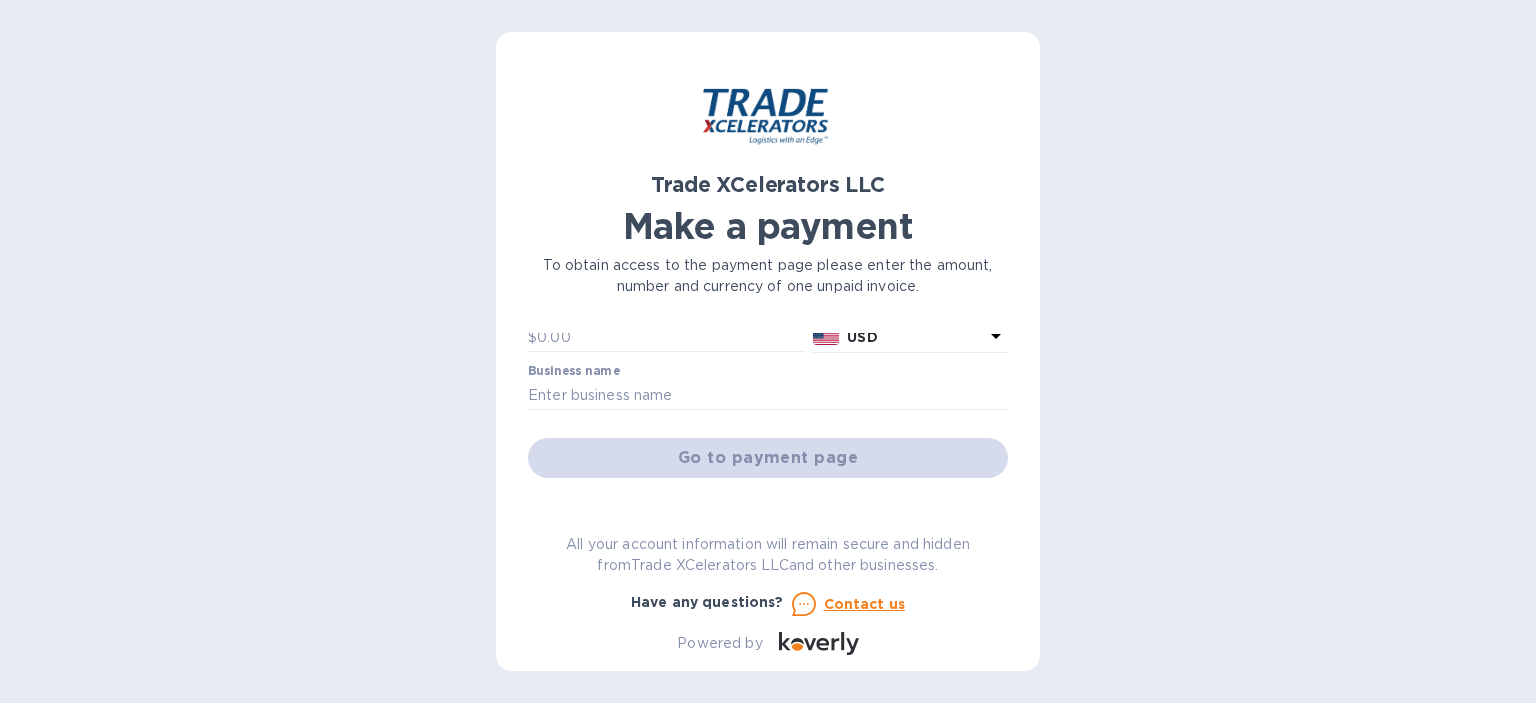 scroll, scrollTop: 0, scrollLeft: 0, axis: both 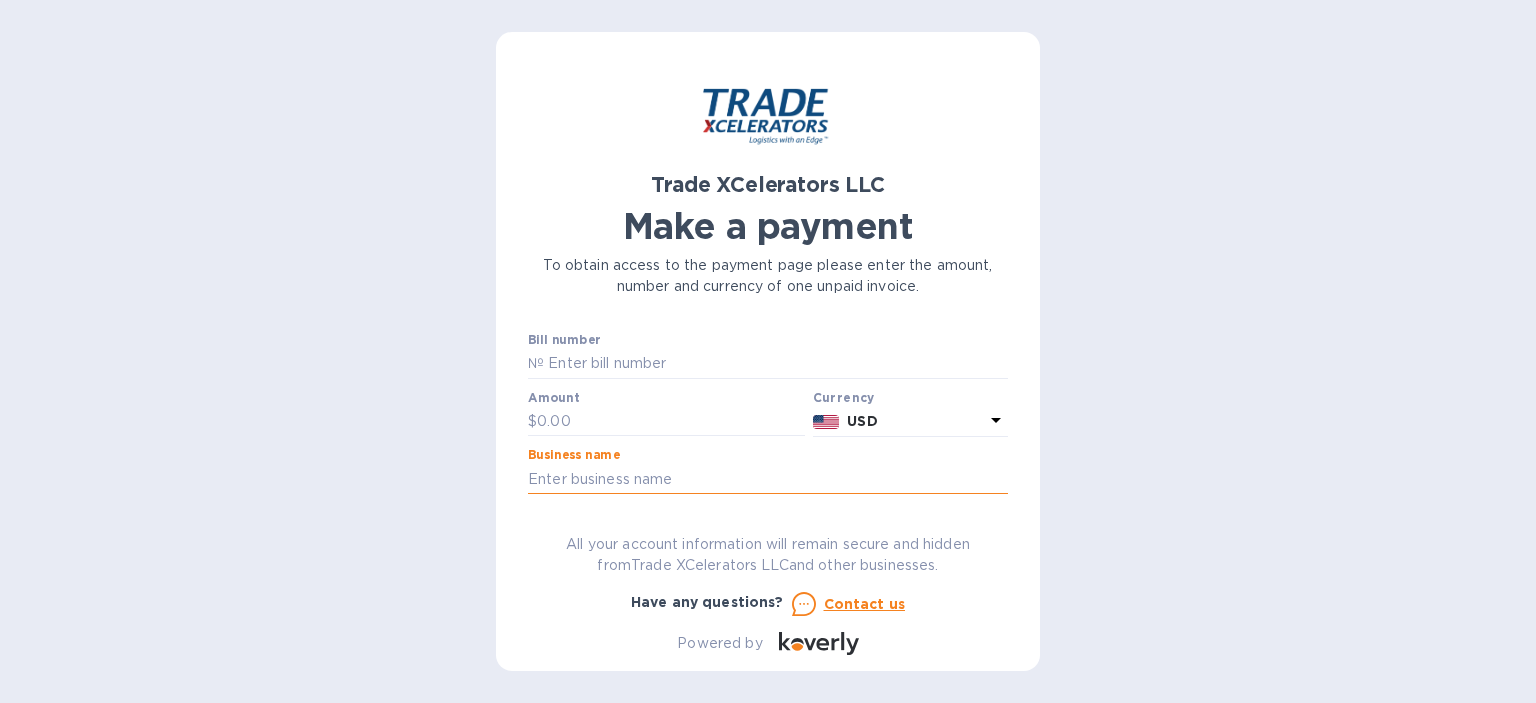 click at bounding box center [768, 479] 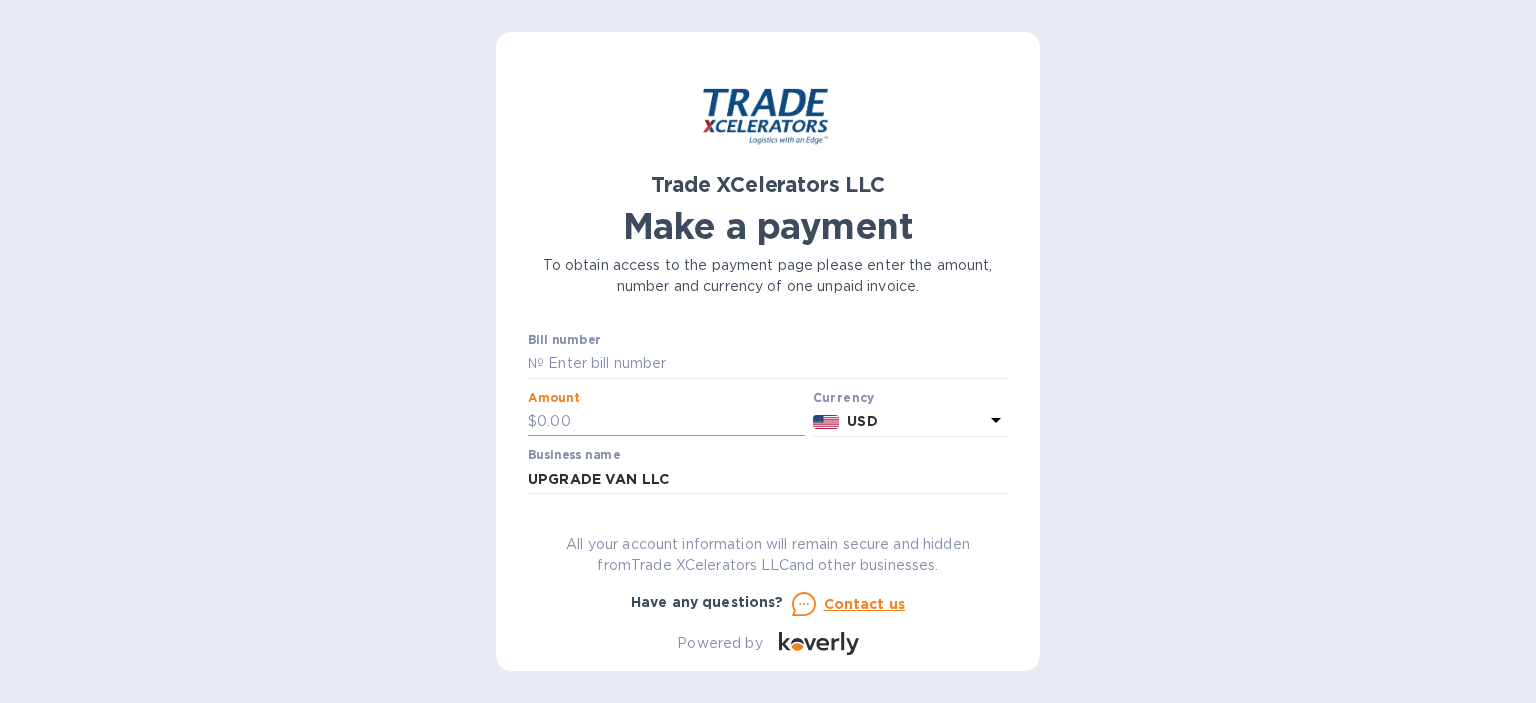 click at bounding box center [671, 422] 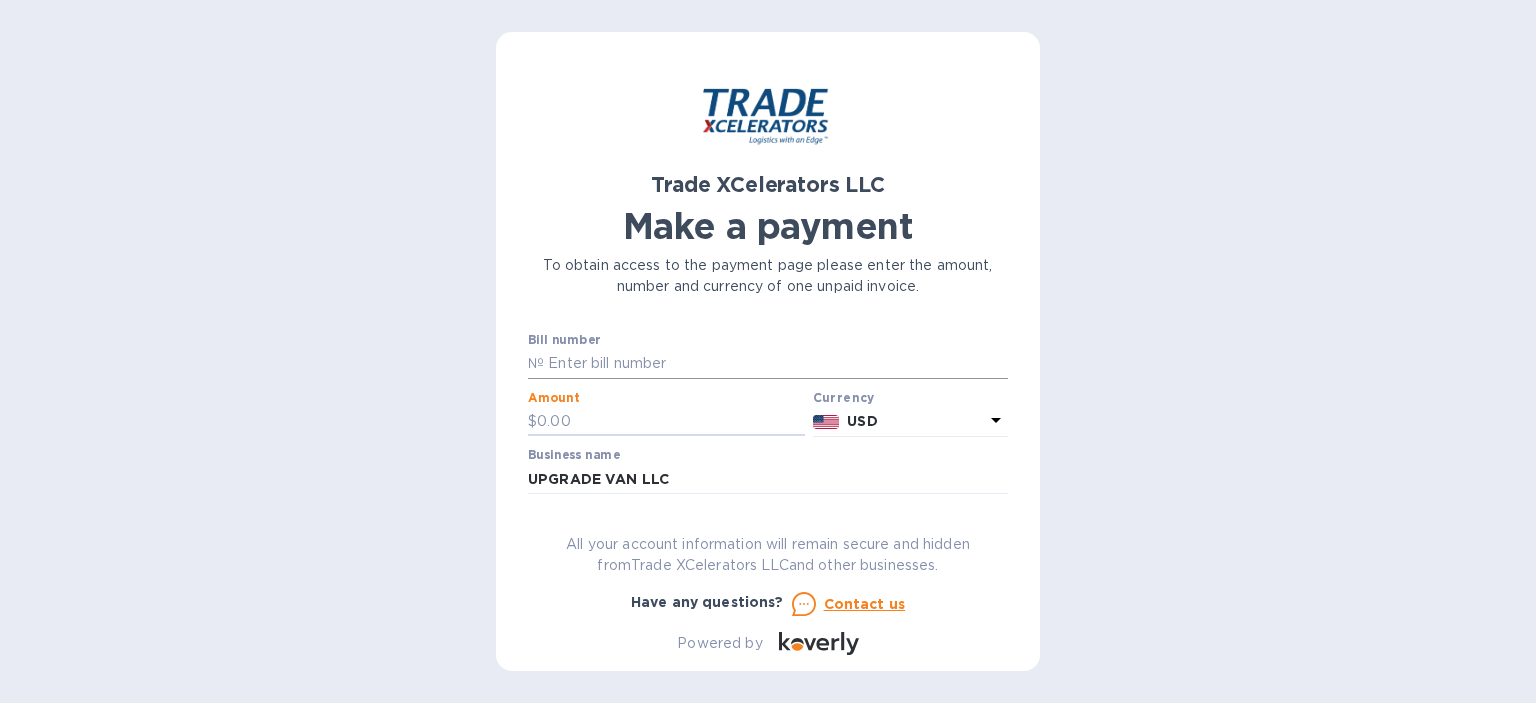 click at bounding box center [776, 364] 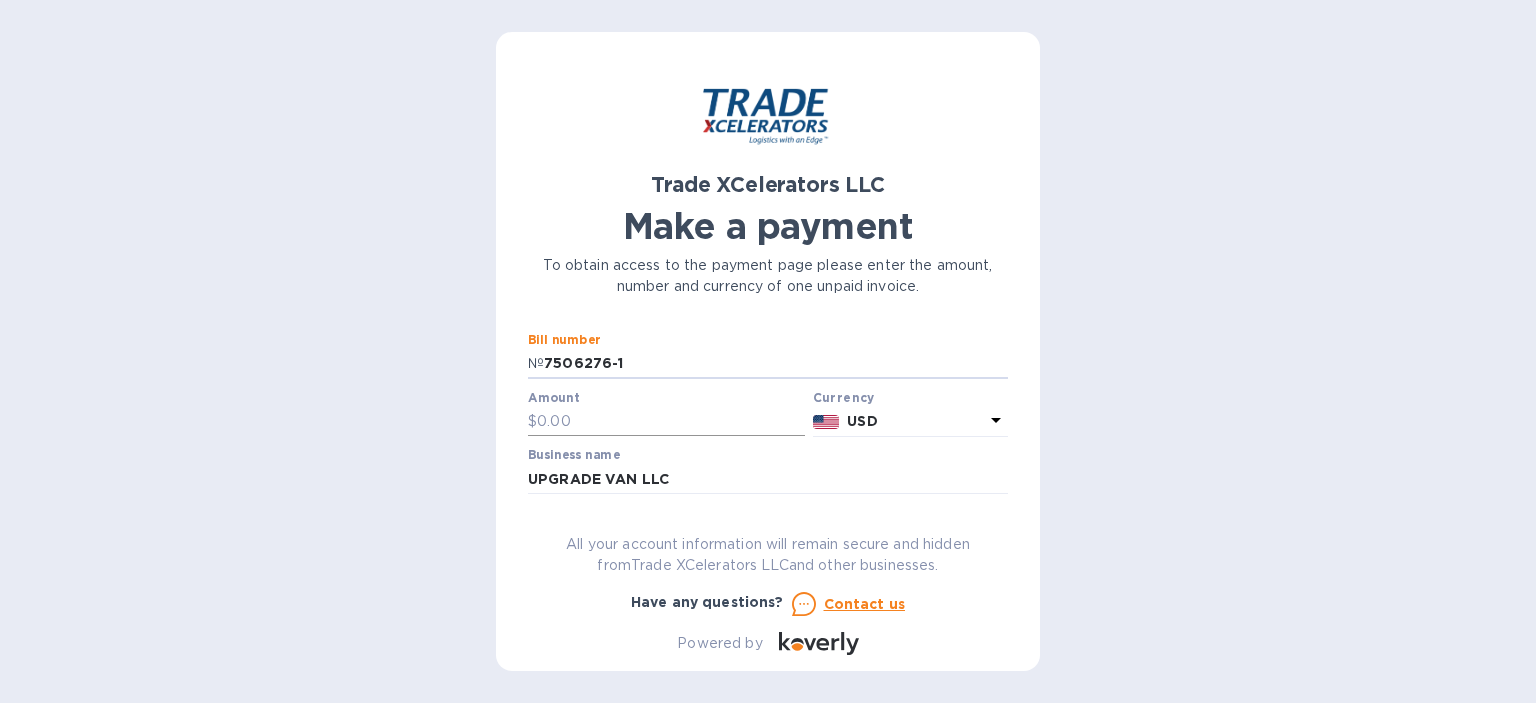 type on "7506276-1" 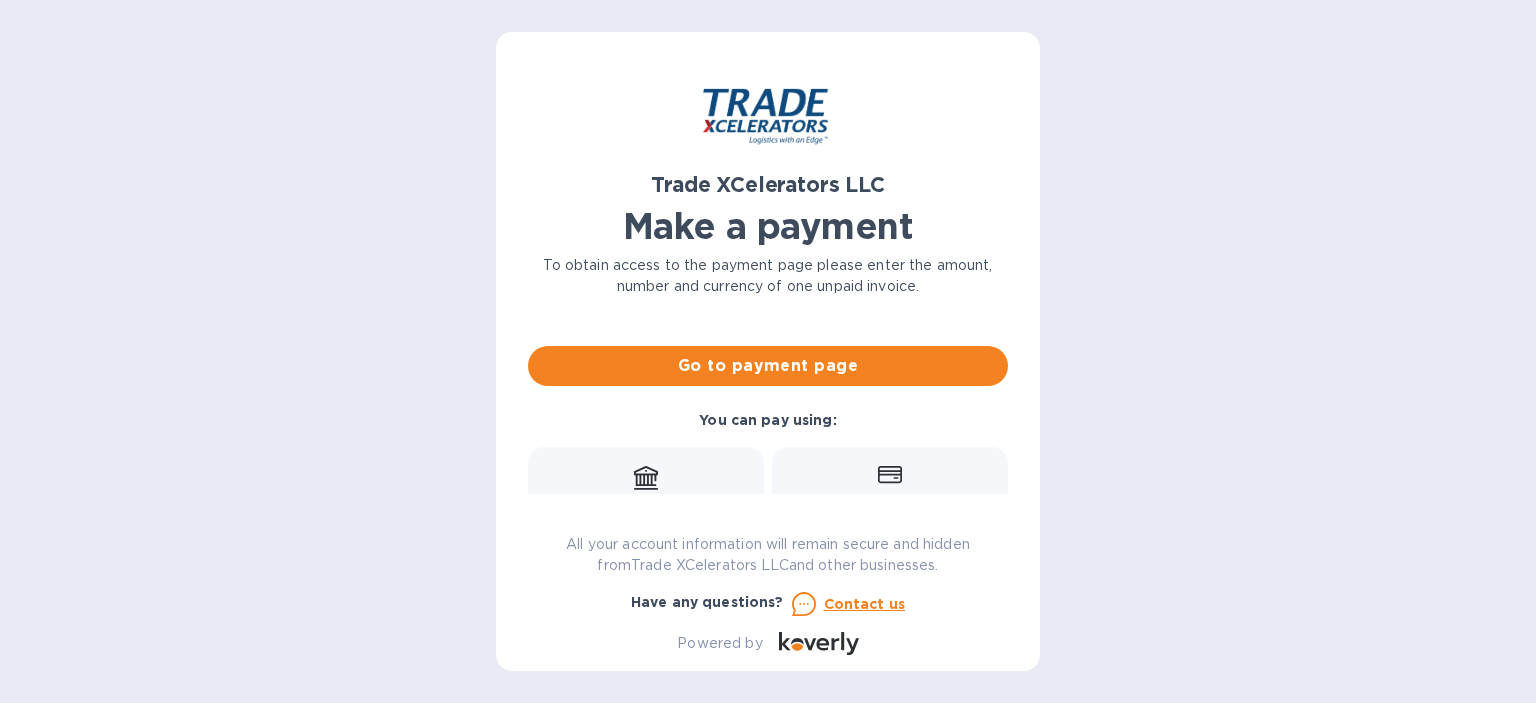 scroll, scrollTop: 177, scrollLeft: 0, axis: vertical 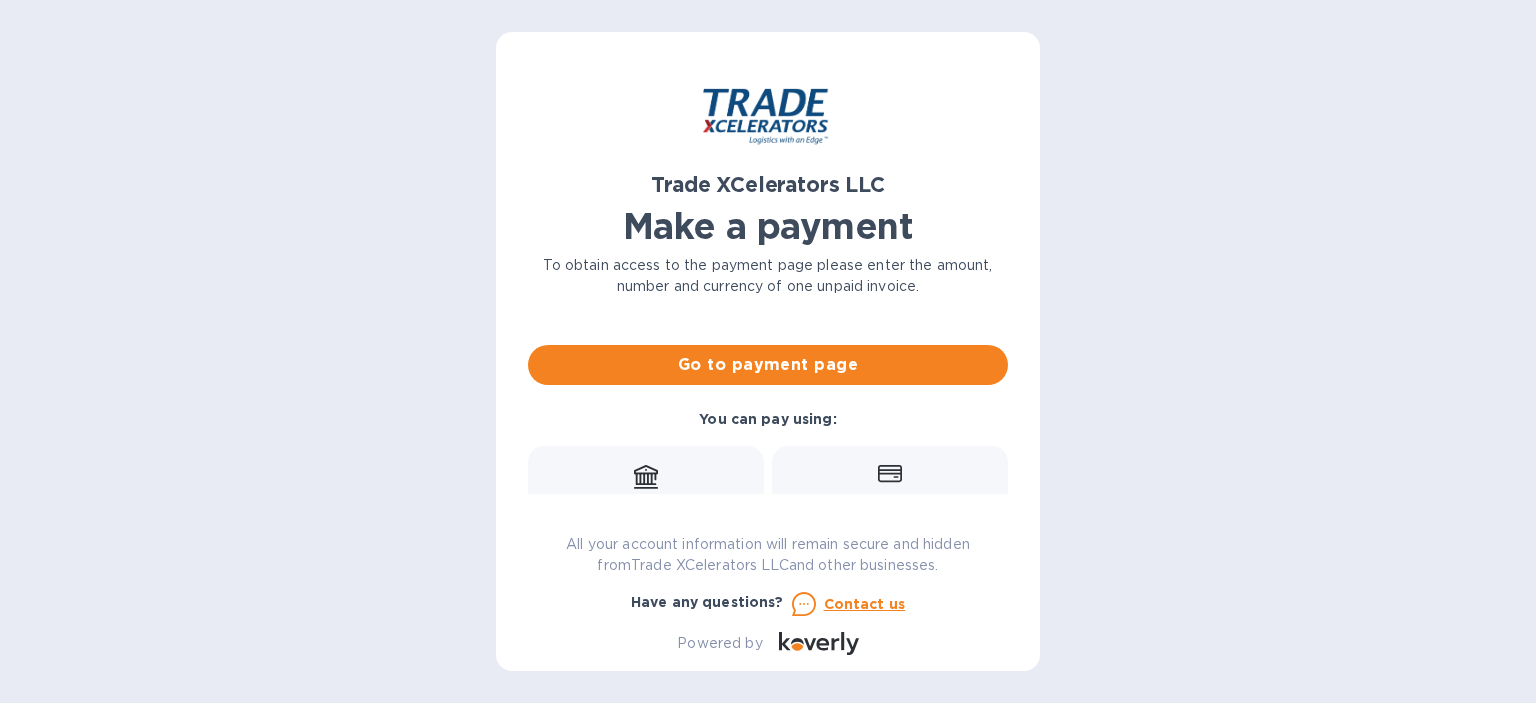 type on "2,974.65" 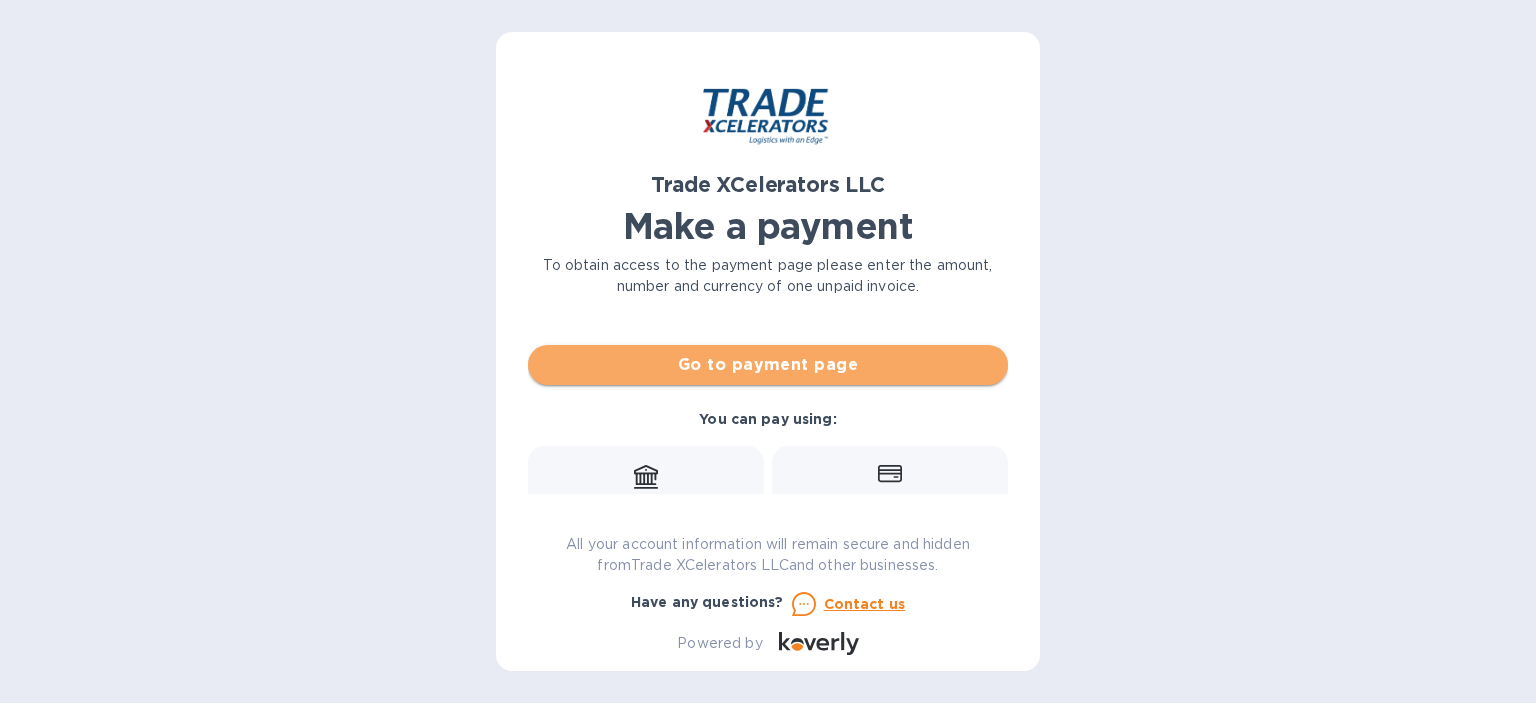 click on "Go to payment page" at bounding box center (768, 365) 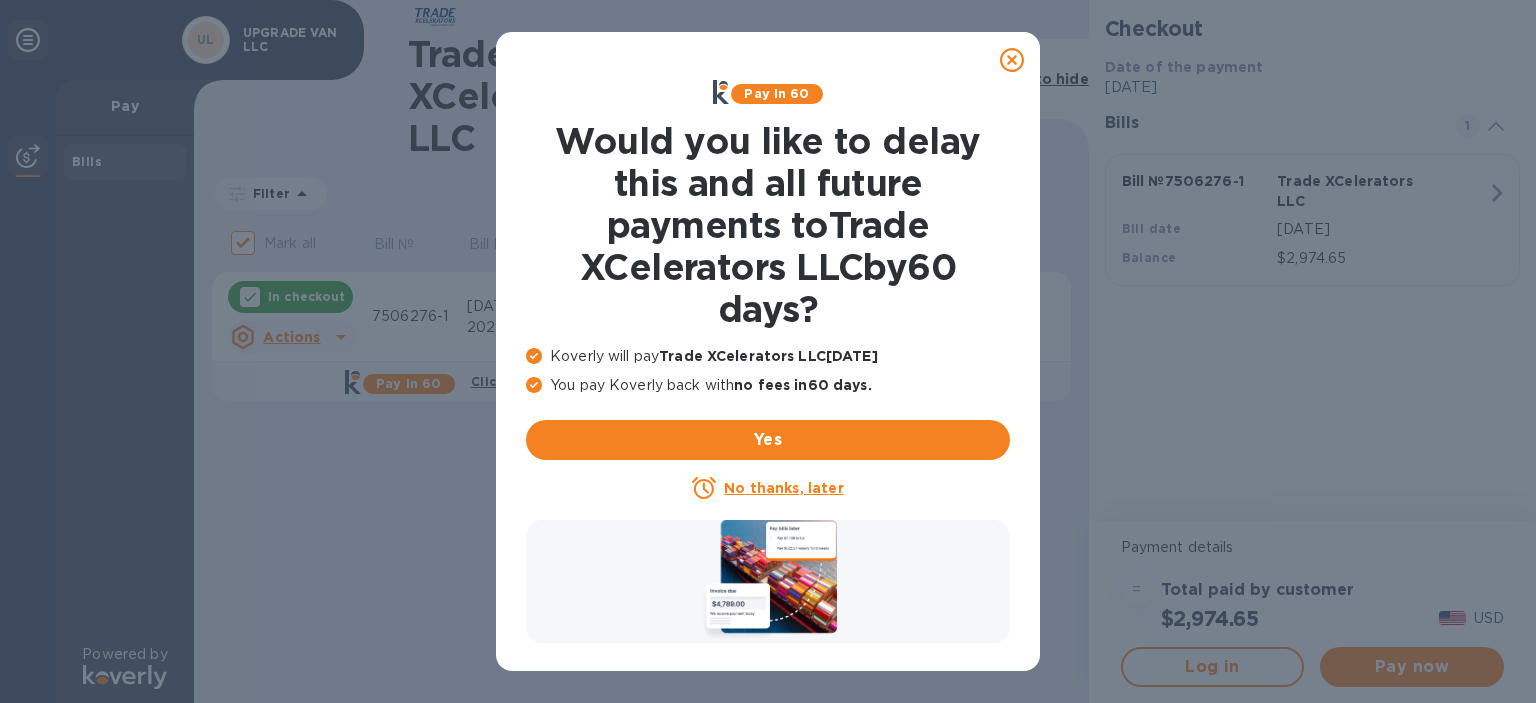 click 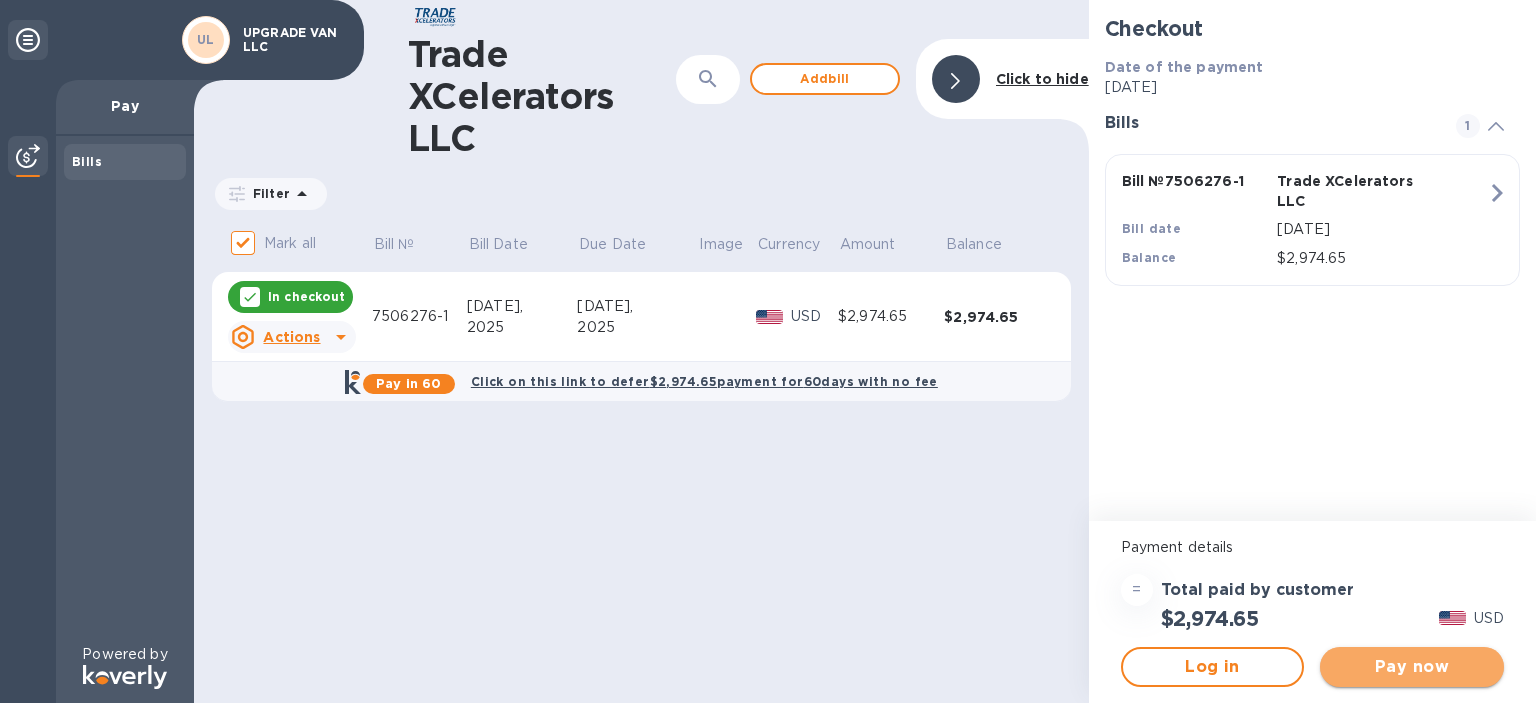 click on "Pay now" at bounding box center [1412, 667] 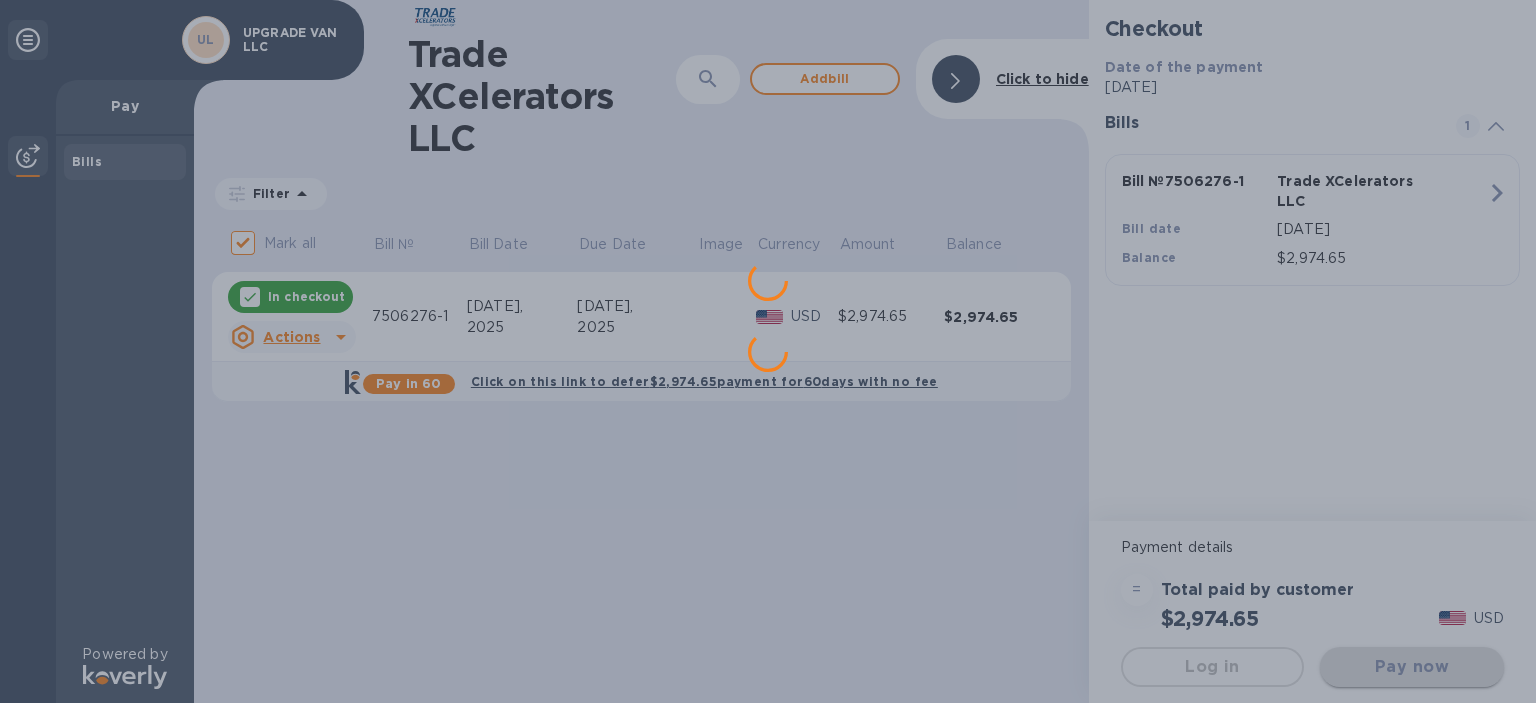 scroll, scrollTop: 0, scrollLeft: 0, axis: both 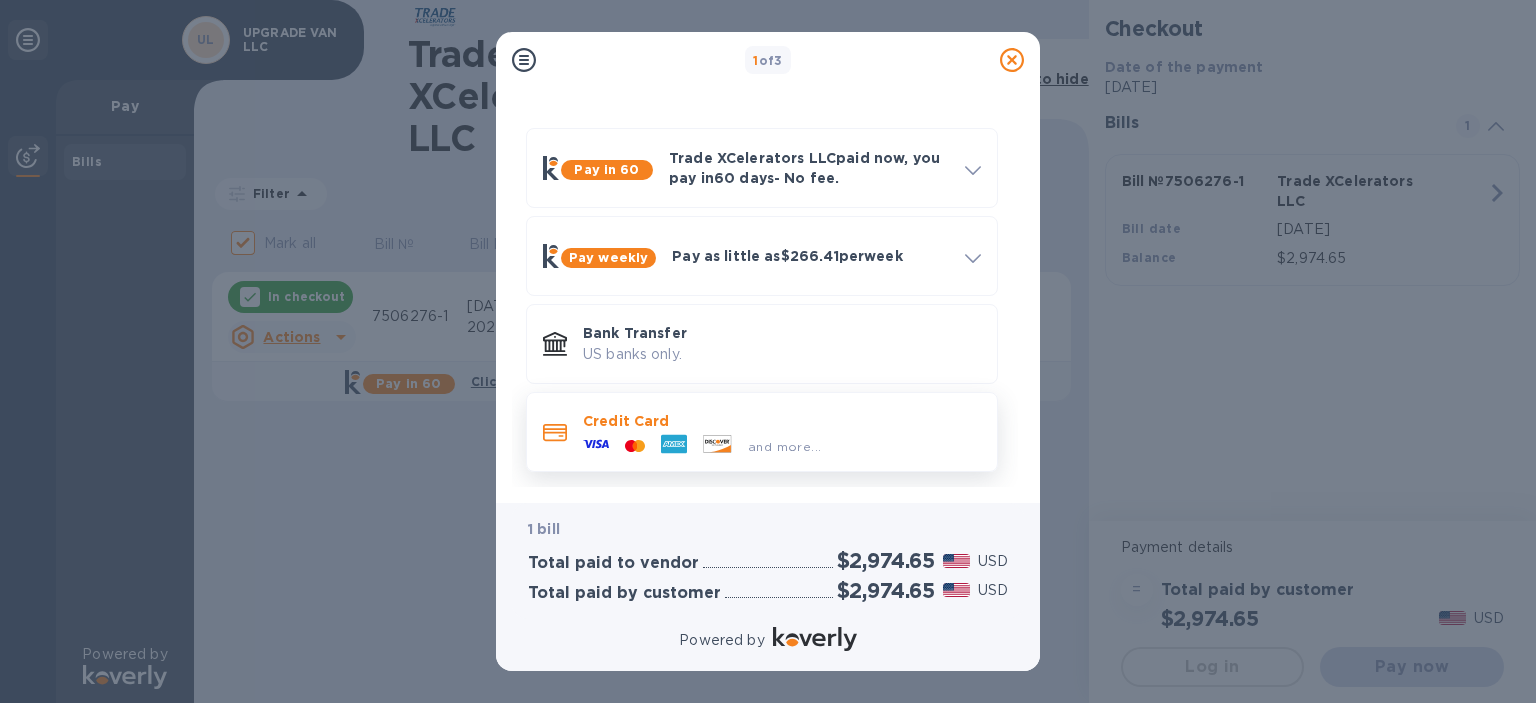click on "Credit Card" at bounding box center (782, 421) 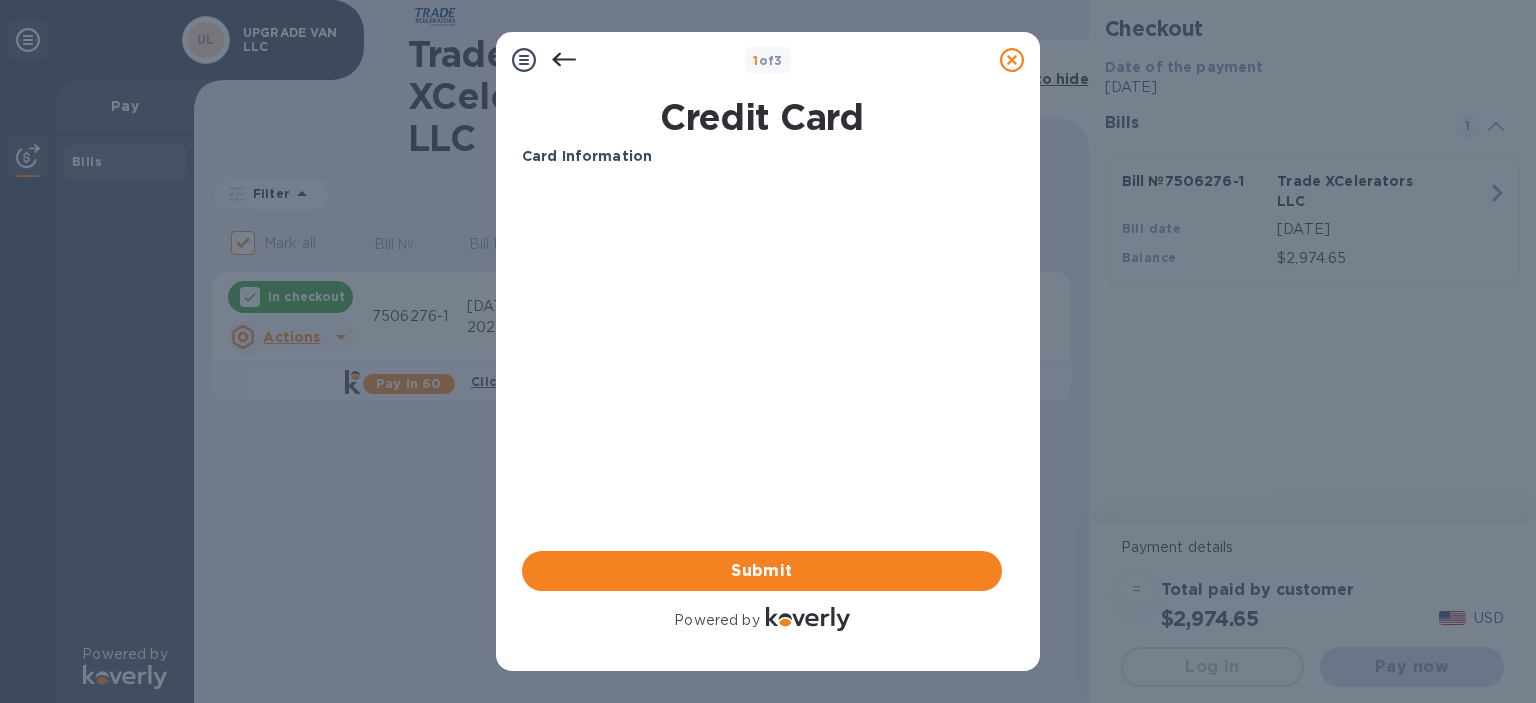 scroll, scrollTop: 0, scrollLeft: 0, axis: both 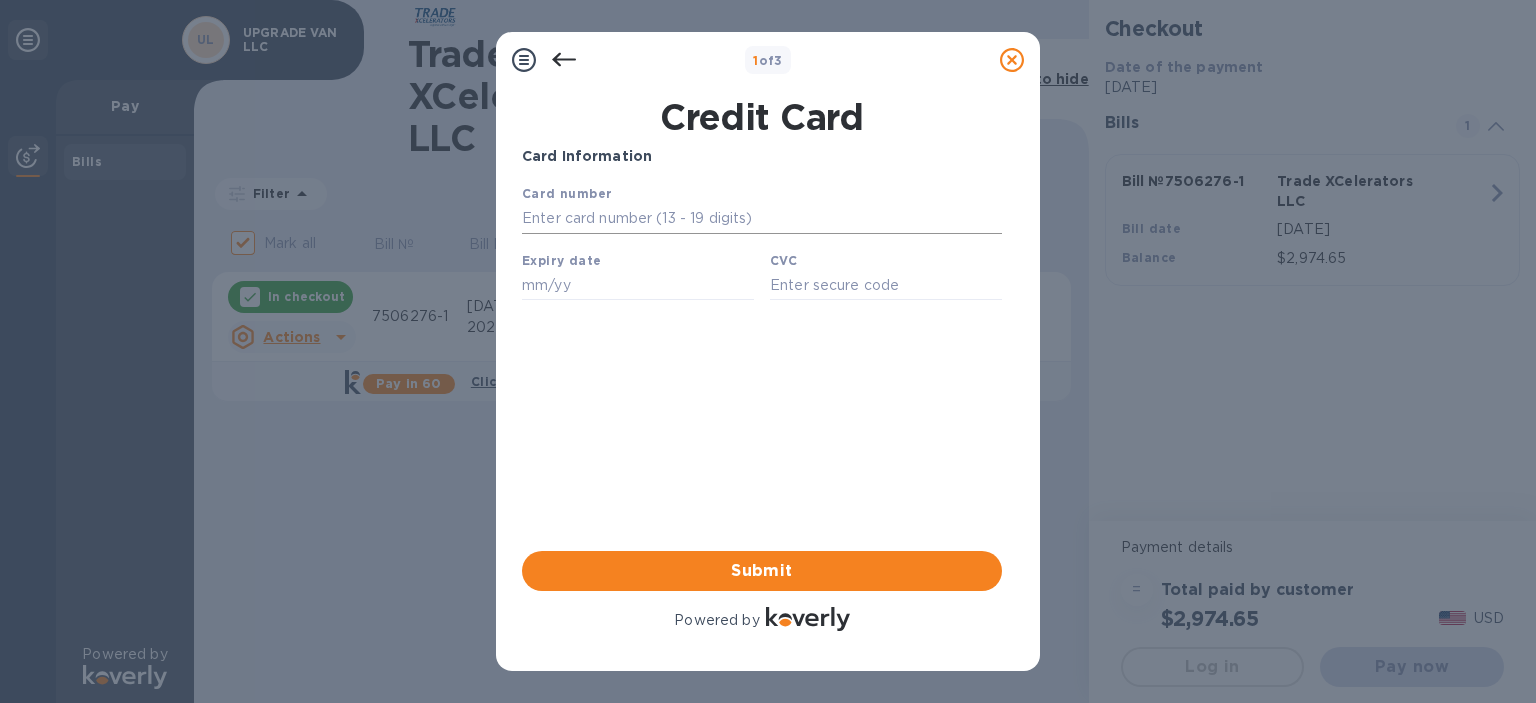 click at bounding box center [762, 219] 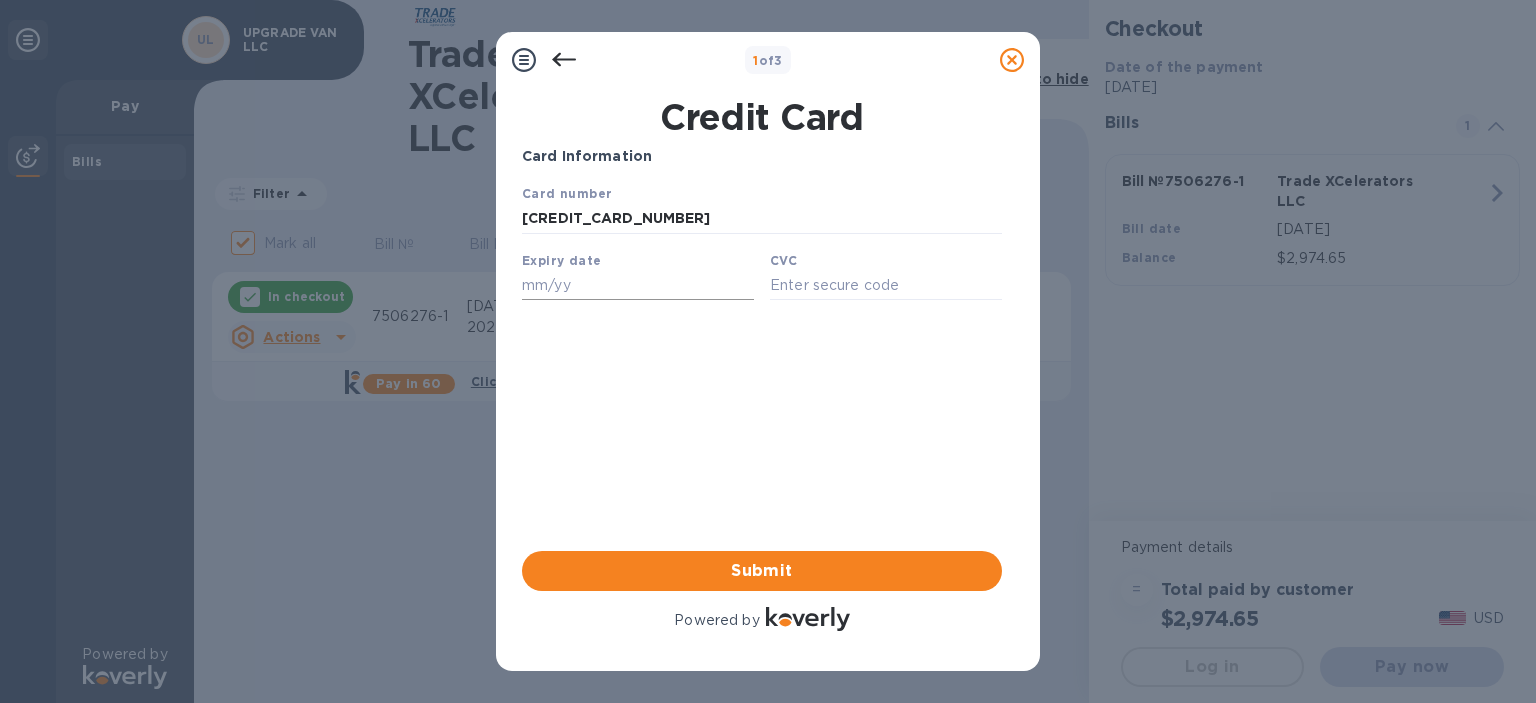 type on "[CREDIT_CARD_NUMBER]" 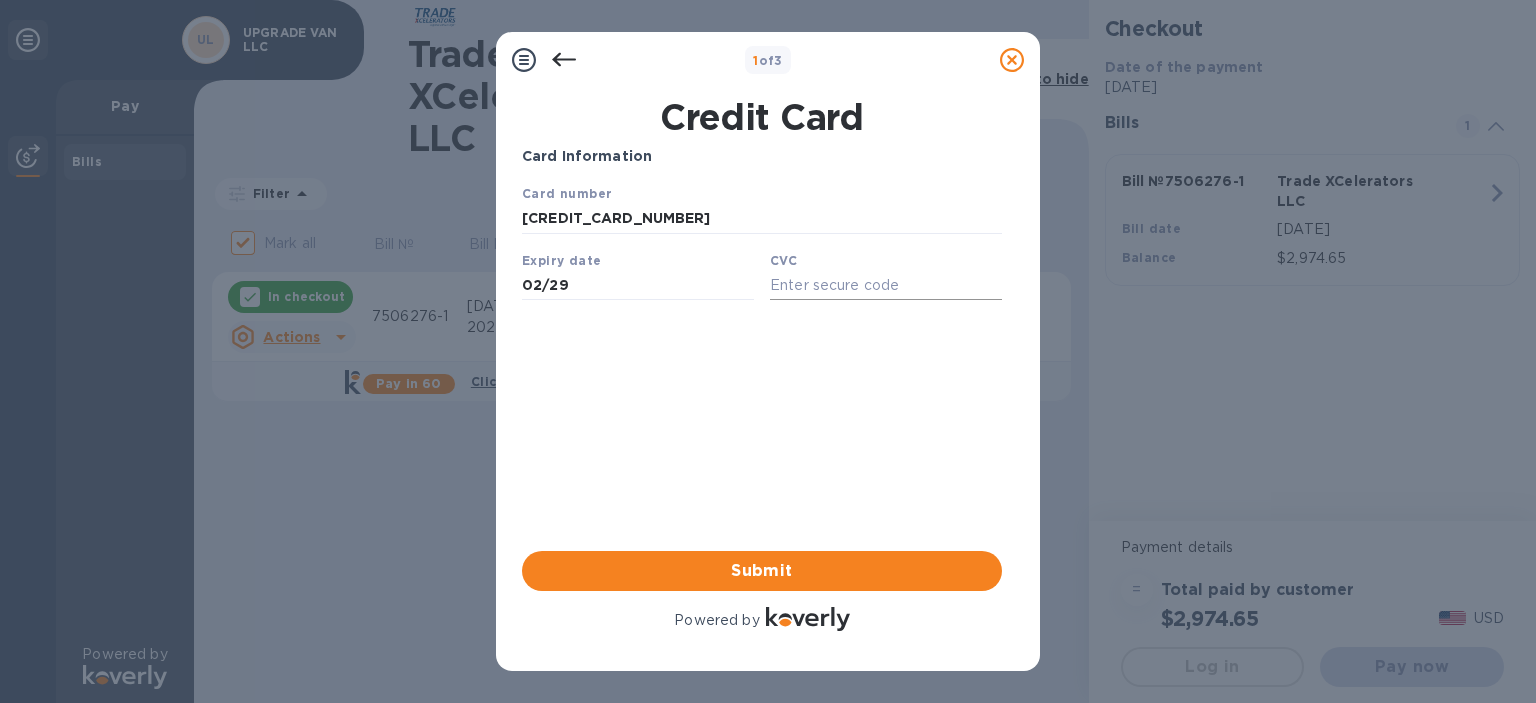 type on "02/29" 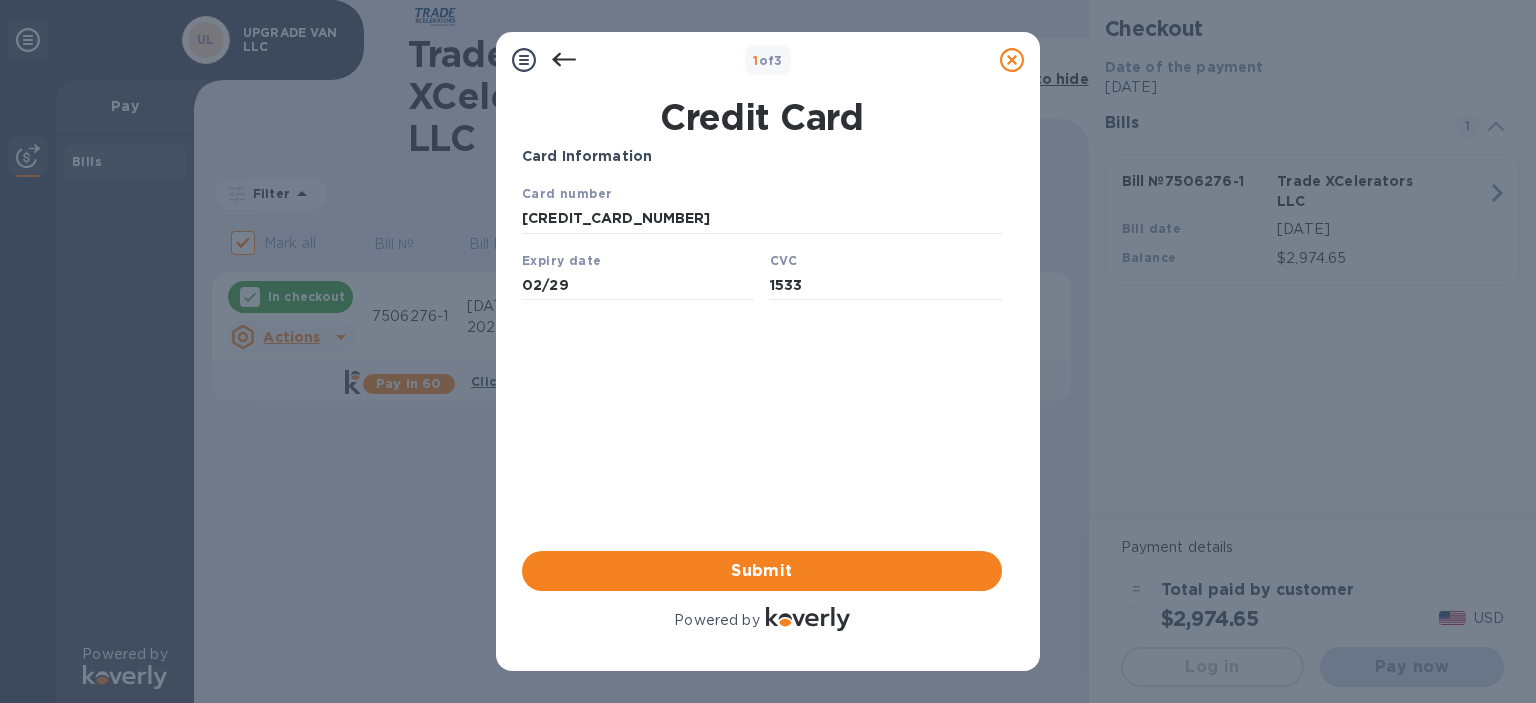 type on "1533" 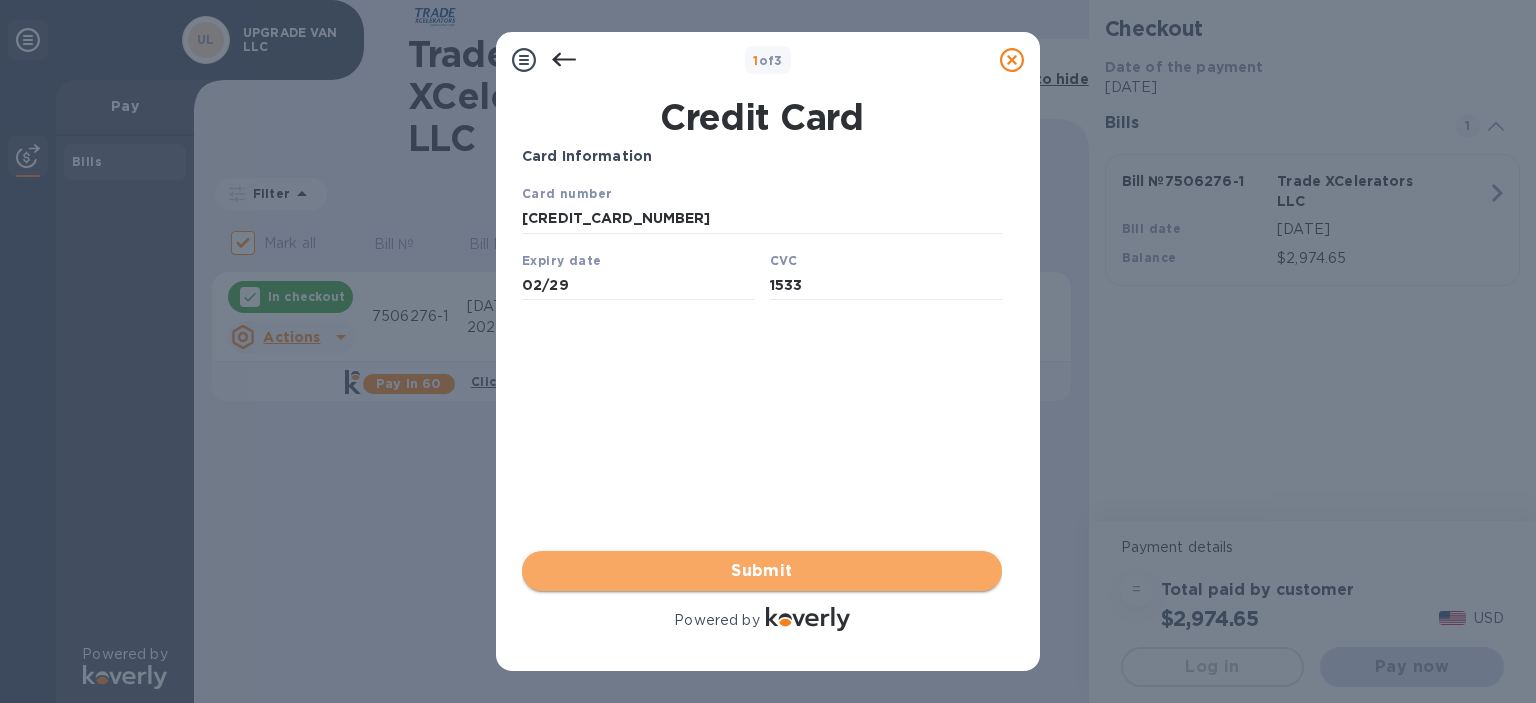 click on "Submit" at bounding box center [762, 571] 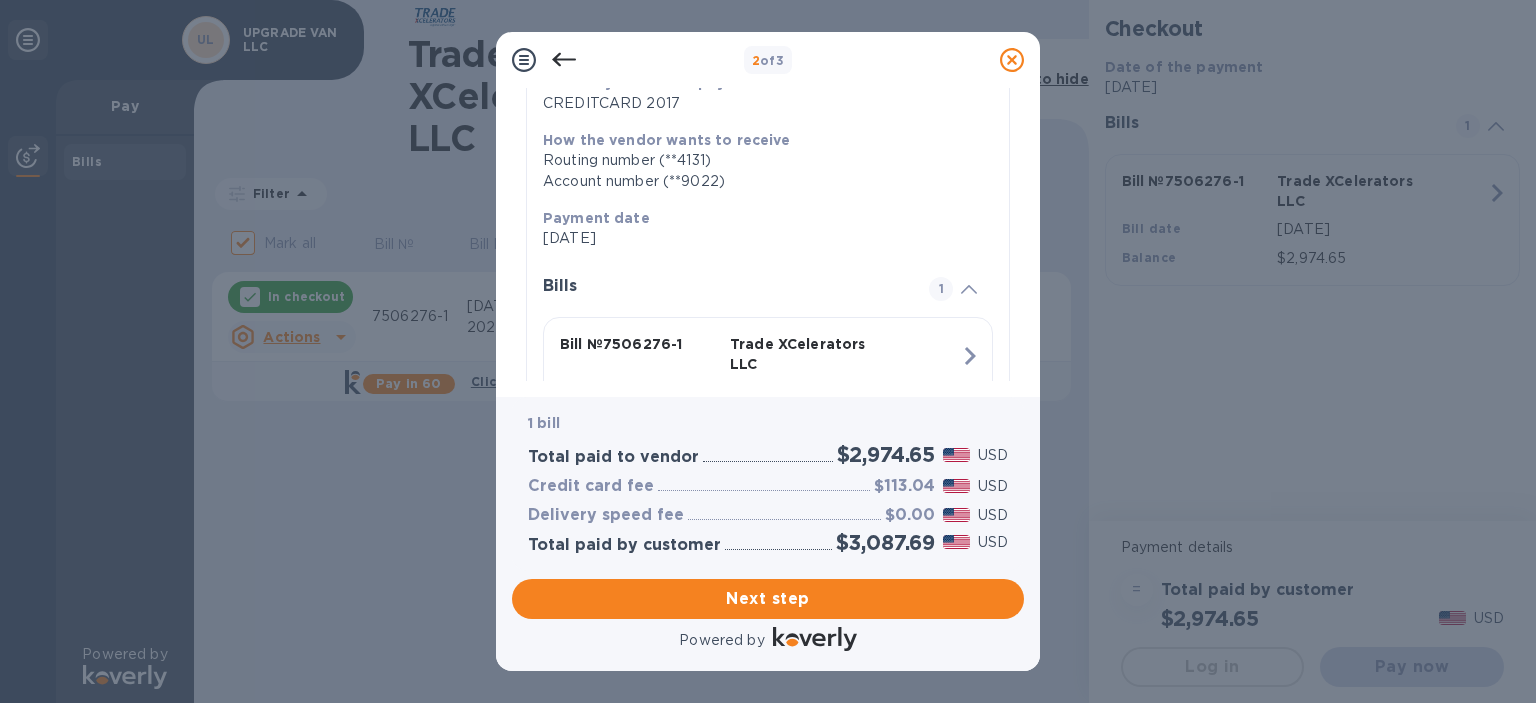scroll, scrollTop: 390, scrollLeft: 0, axis: vertical 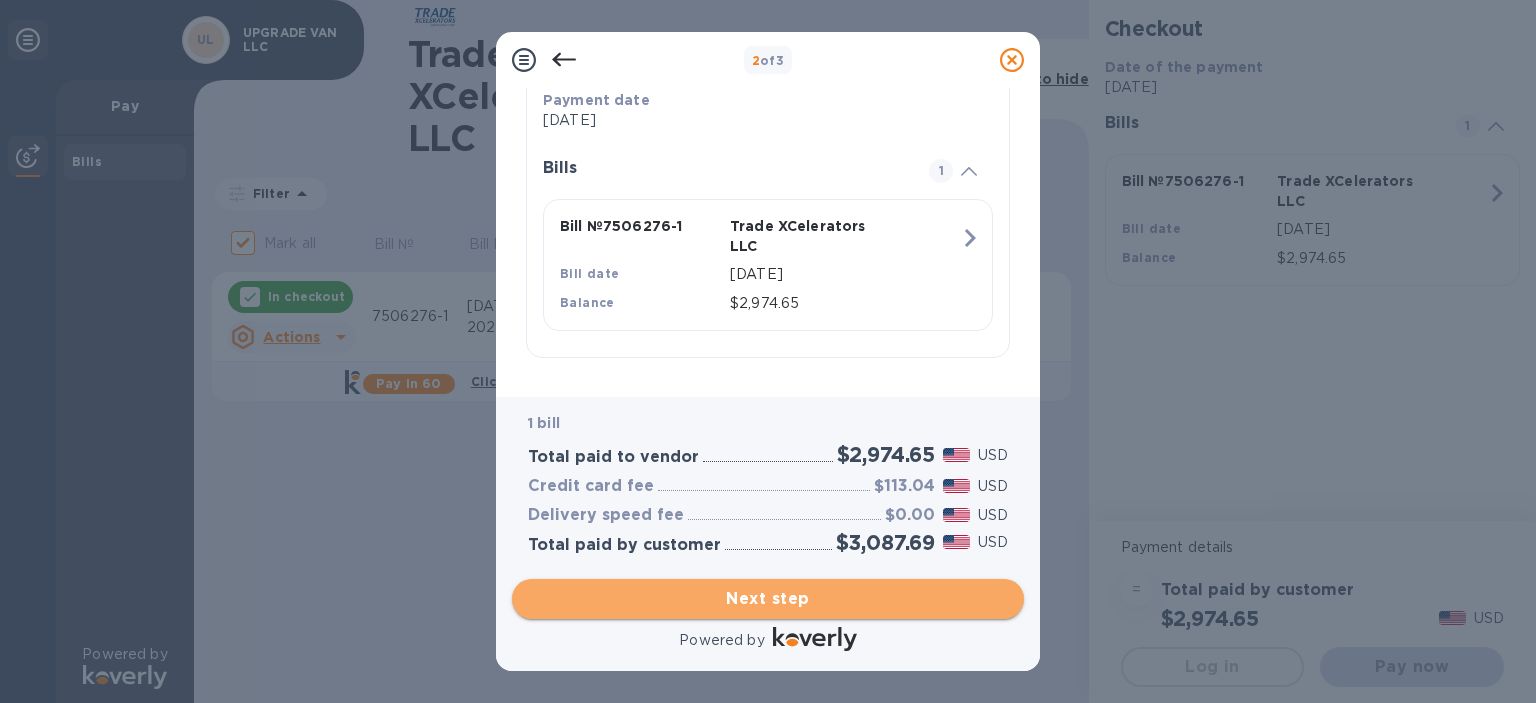 click on "Next step" at bounding box center (768, 599) 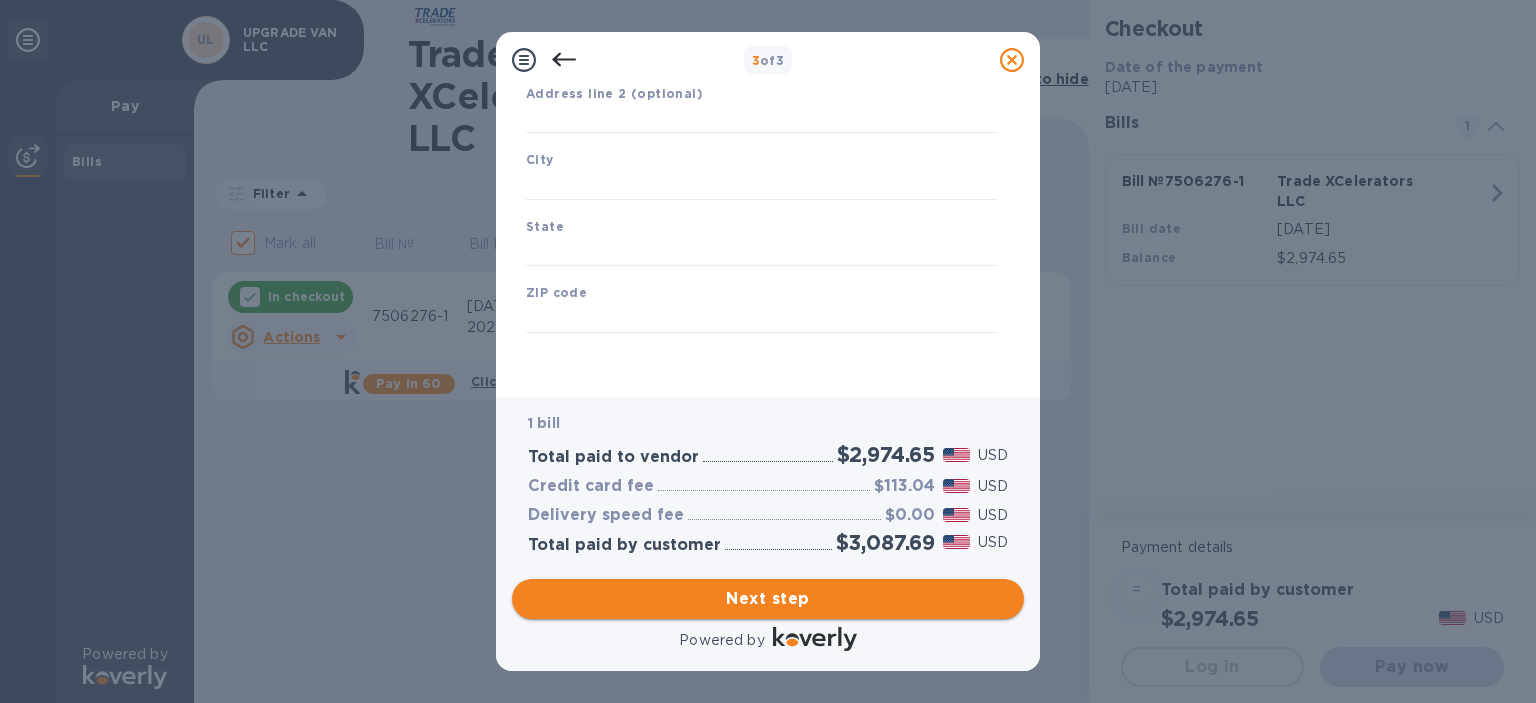 type on "[GEOGRAPHIC_DATA]" 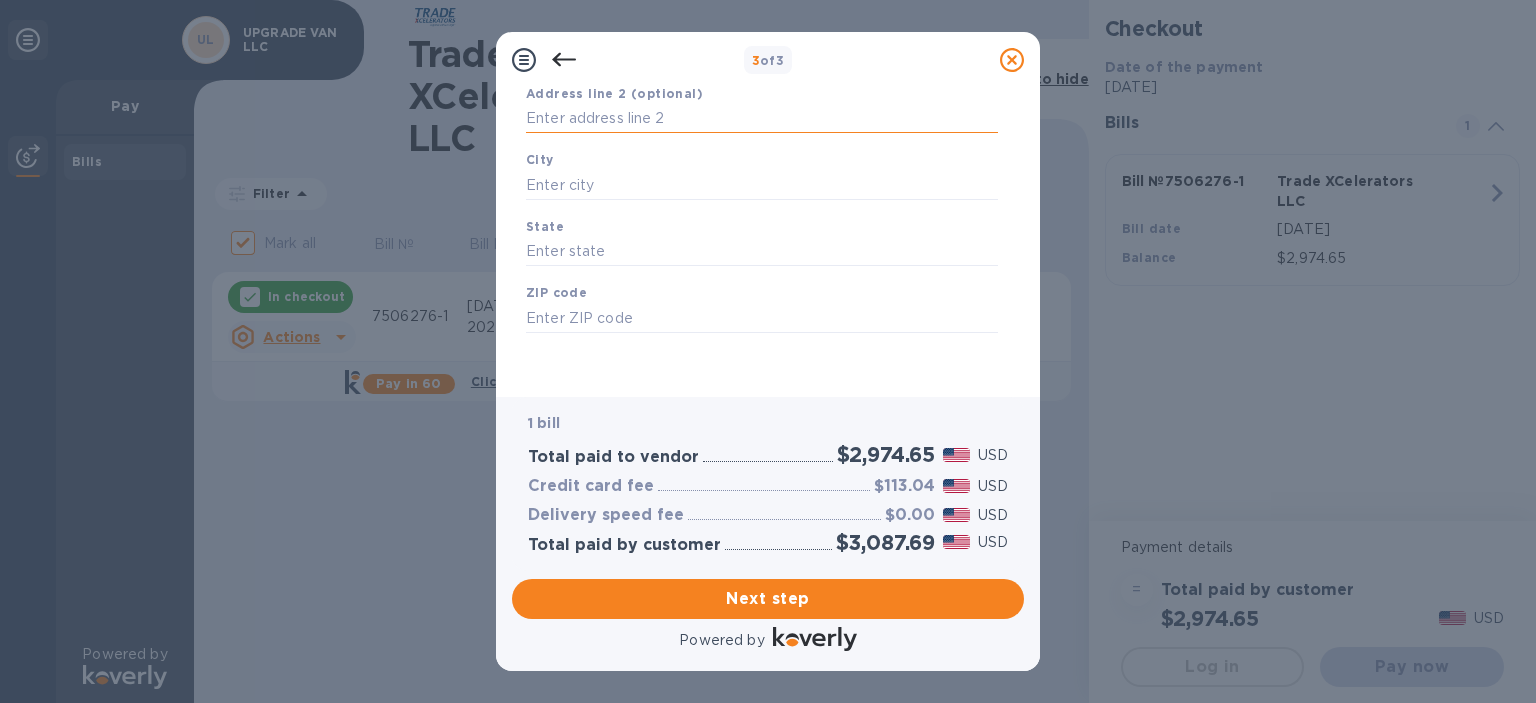 click at bounding box center [762, 119] 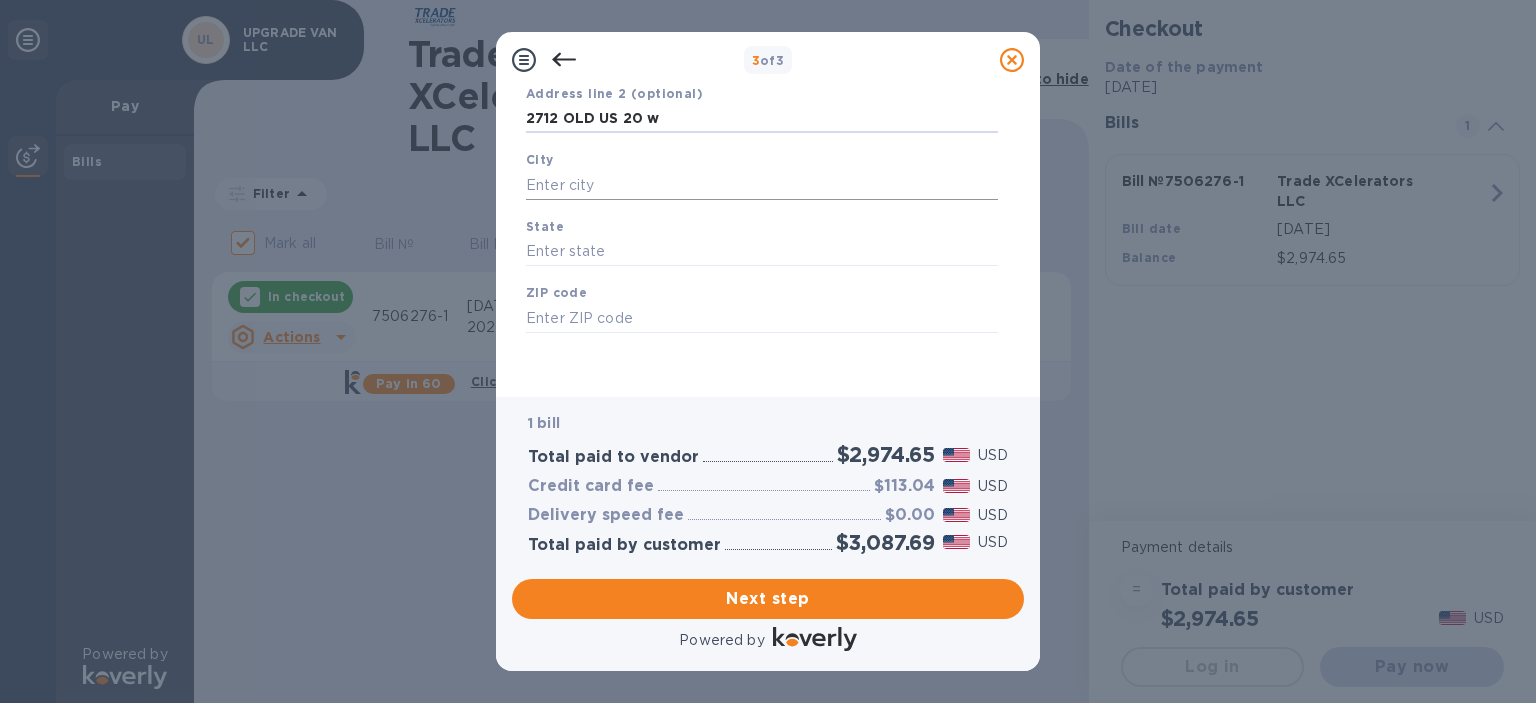type on "2712 OLD US 20 w" 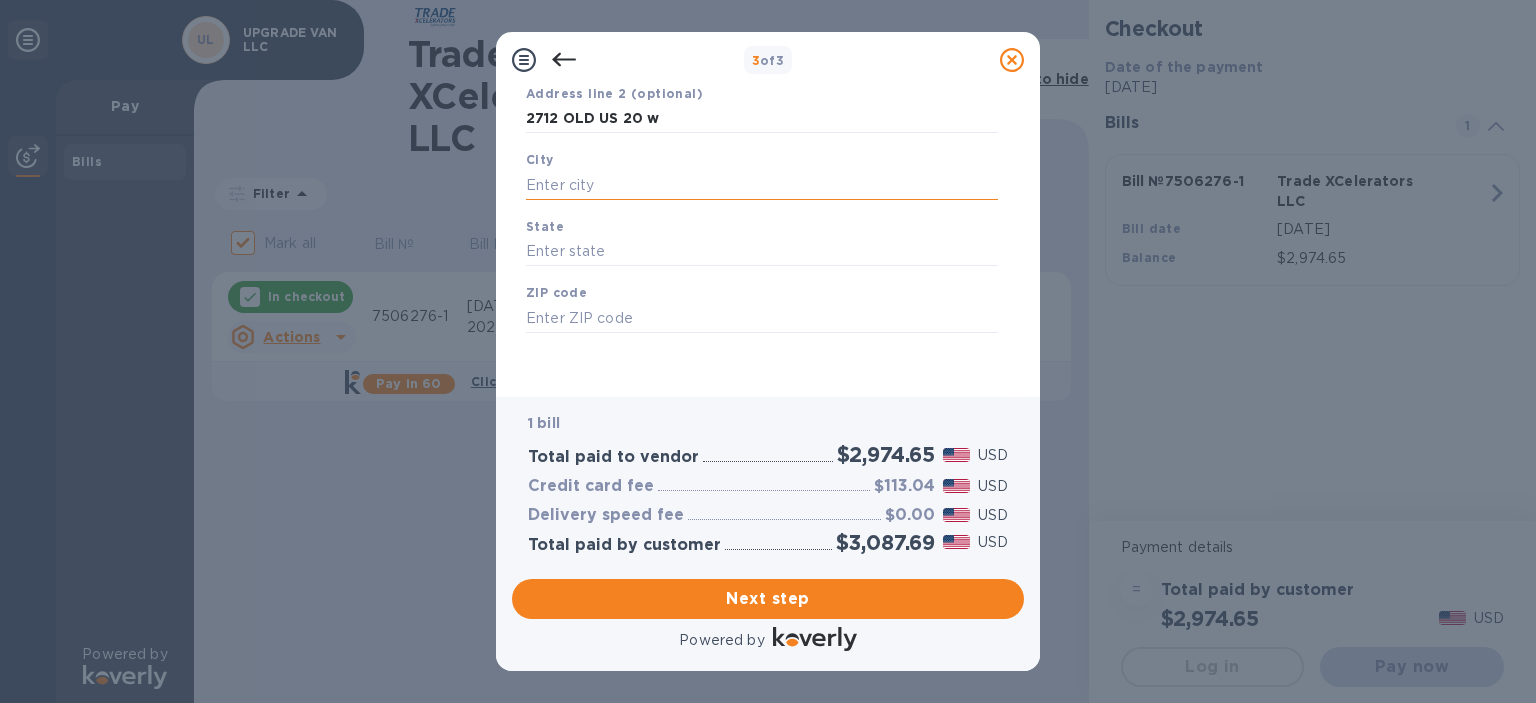 click at bounding box center [762, 185] 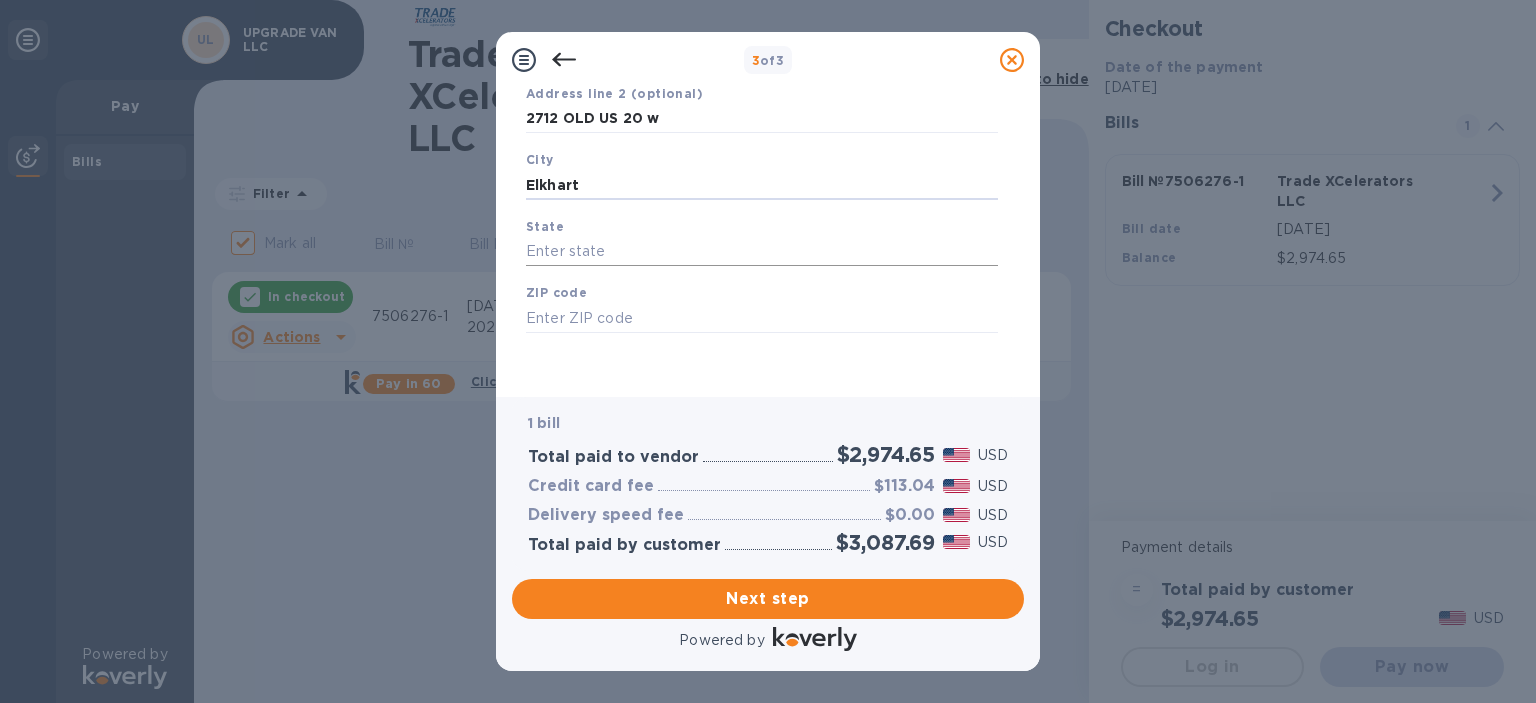type on "Elkhart" 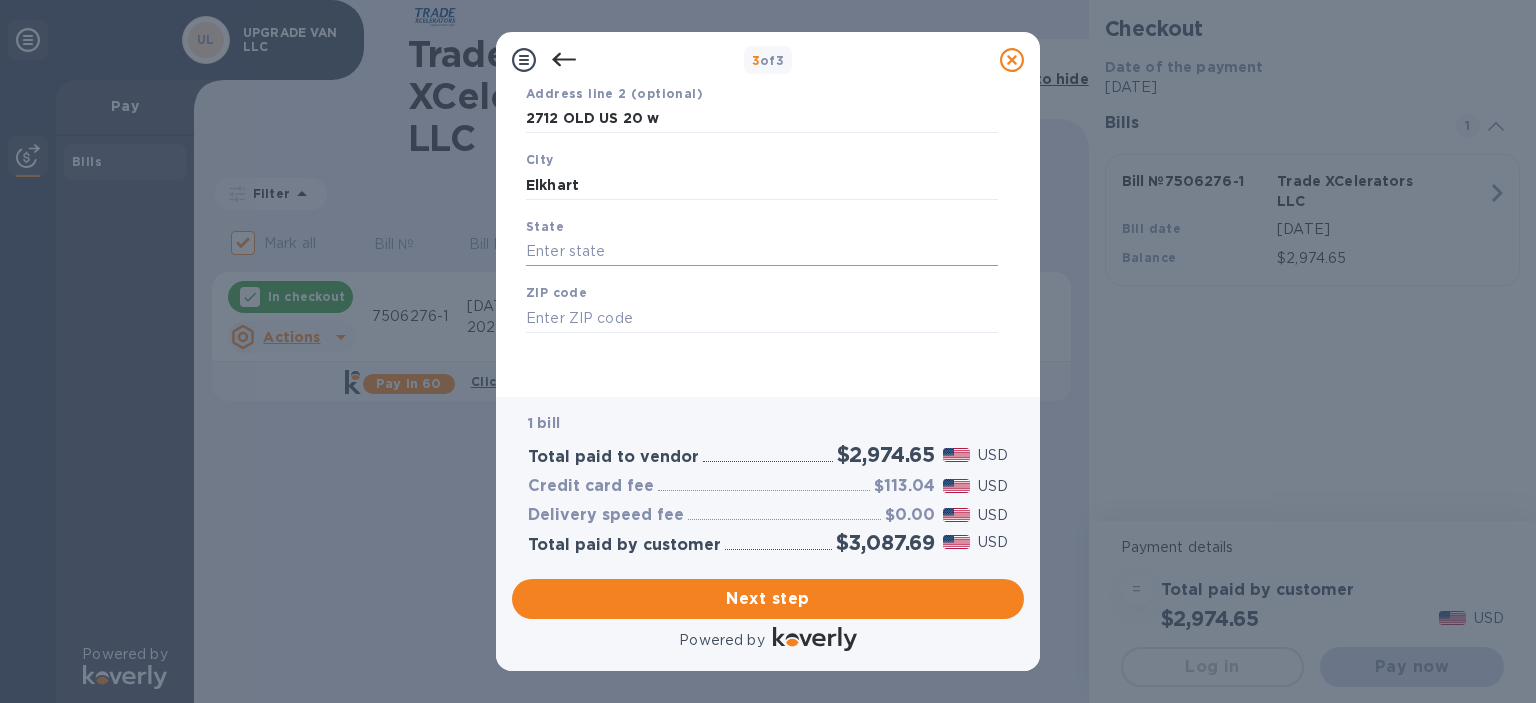 click at bounding box center (762, 252) 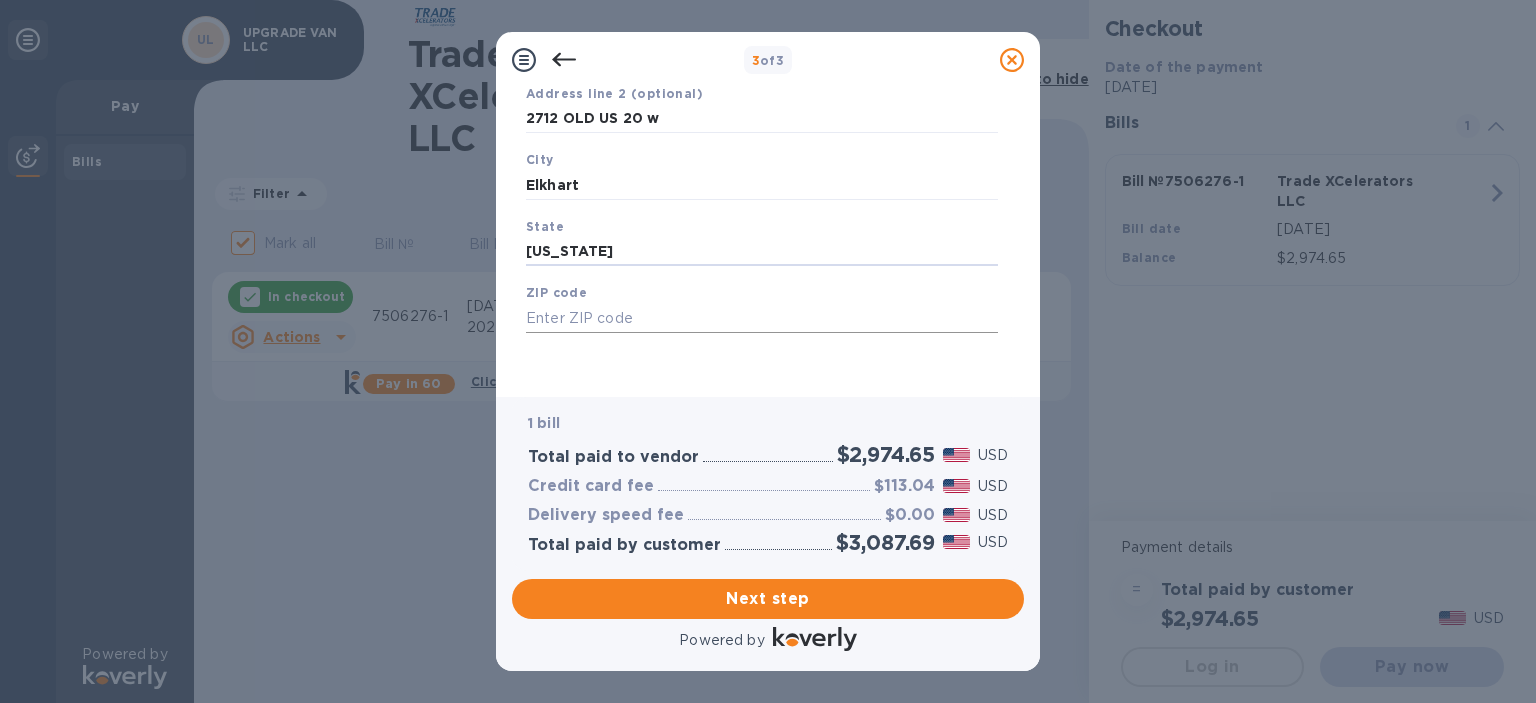 type on "[US_STATE]" 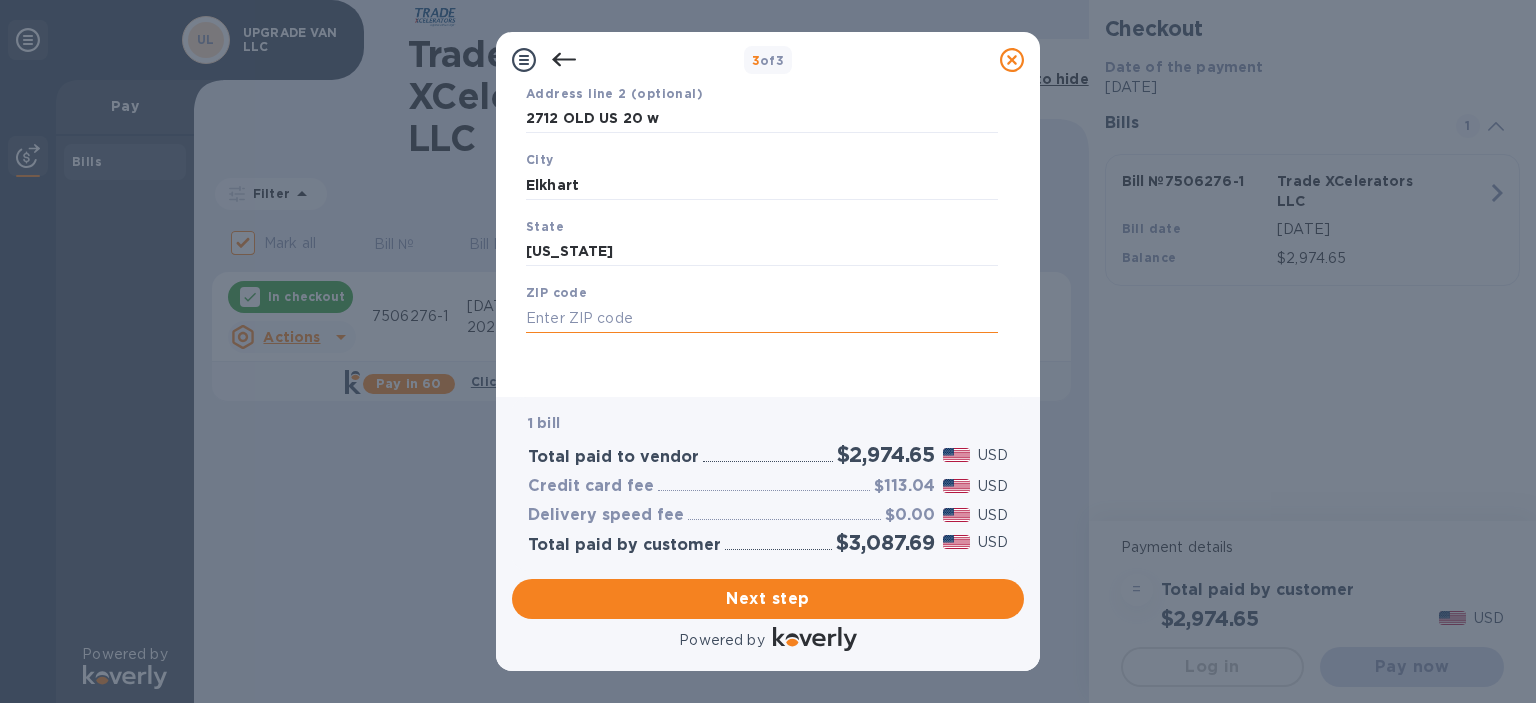 click at bounding box center (762, 318) 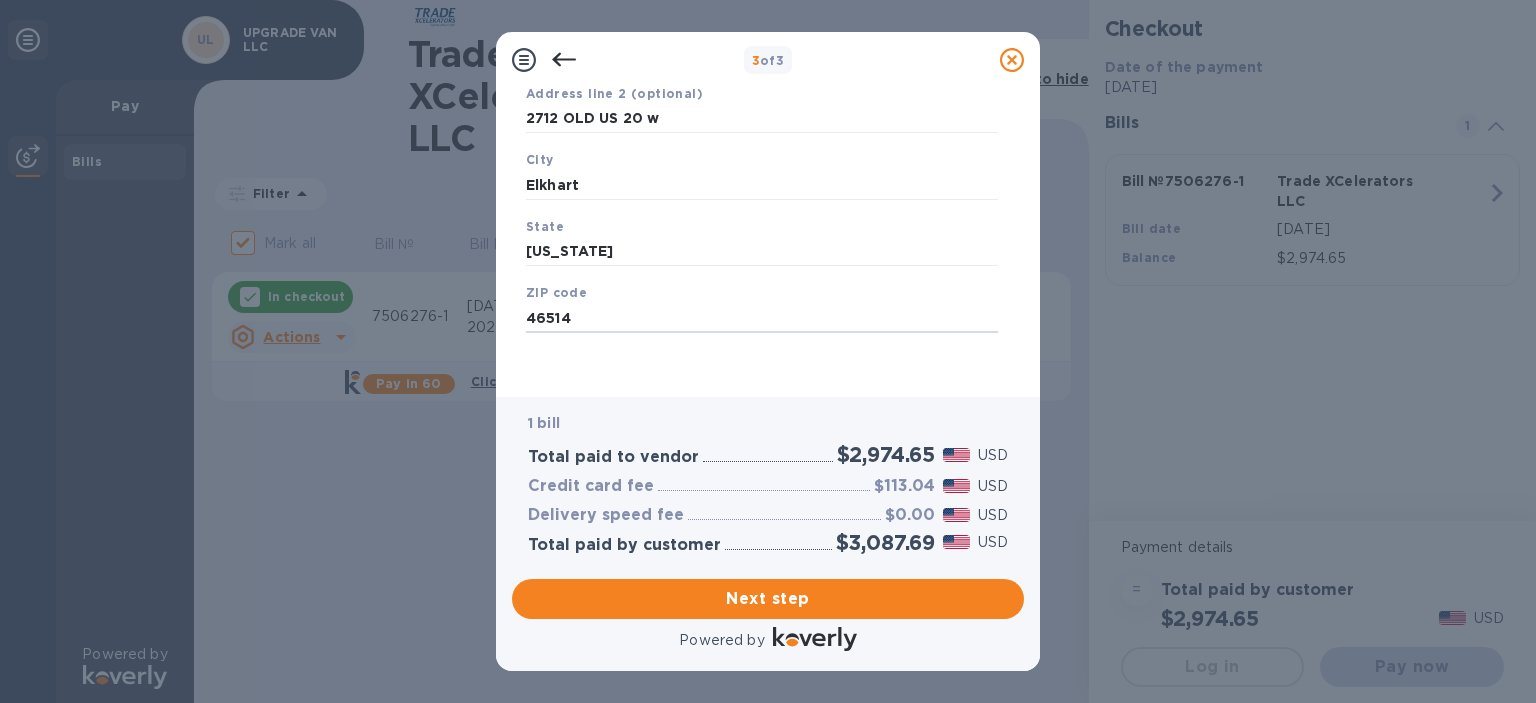 type on "46514" 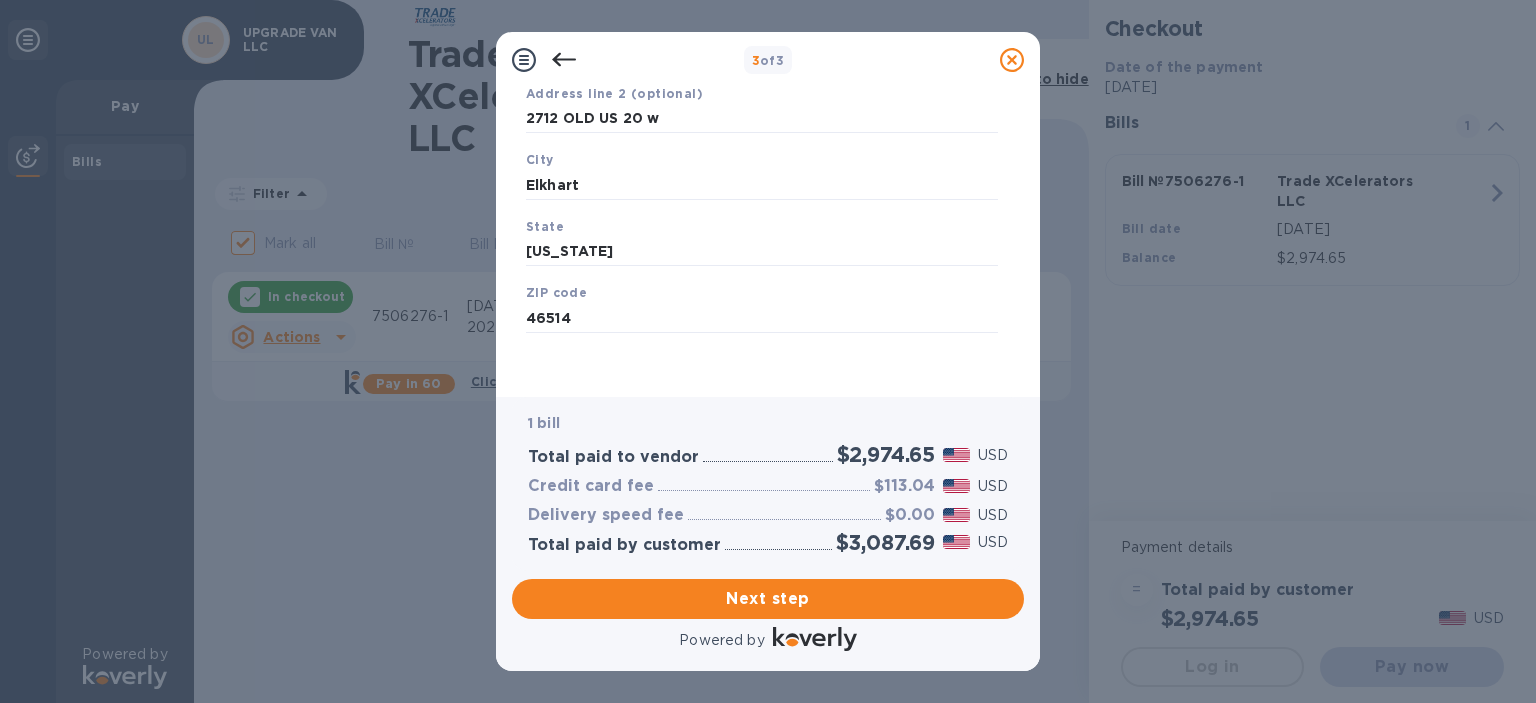 click on "Legal business name Please provide the legal name that appears on your SS-4 form issued by the IRS when the company was formed. UPGRADE VAN LLC Country United States Business address Address line 2 (optional) [STREET_ADDRESS][US_STATE] Save" at bounding box center (762, 136) 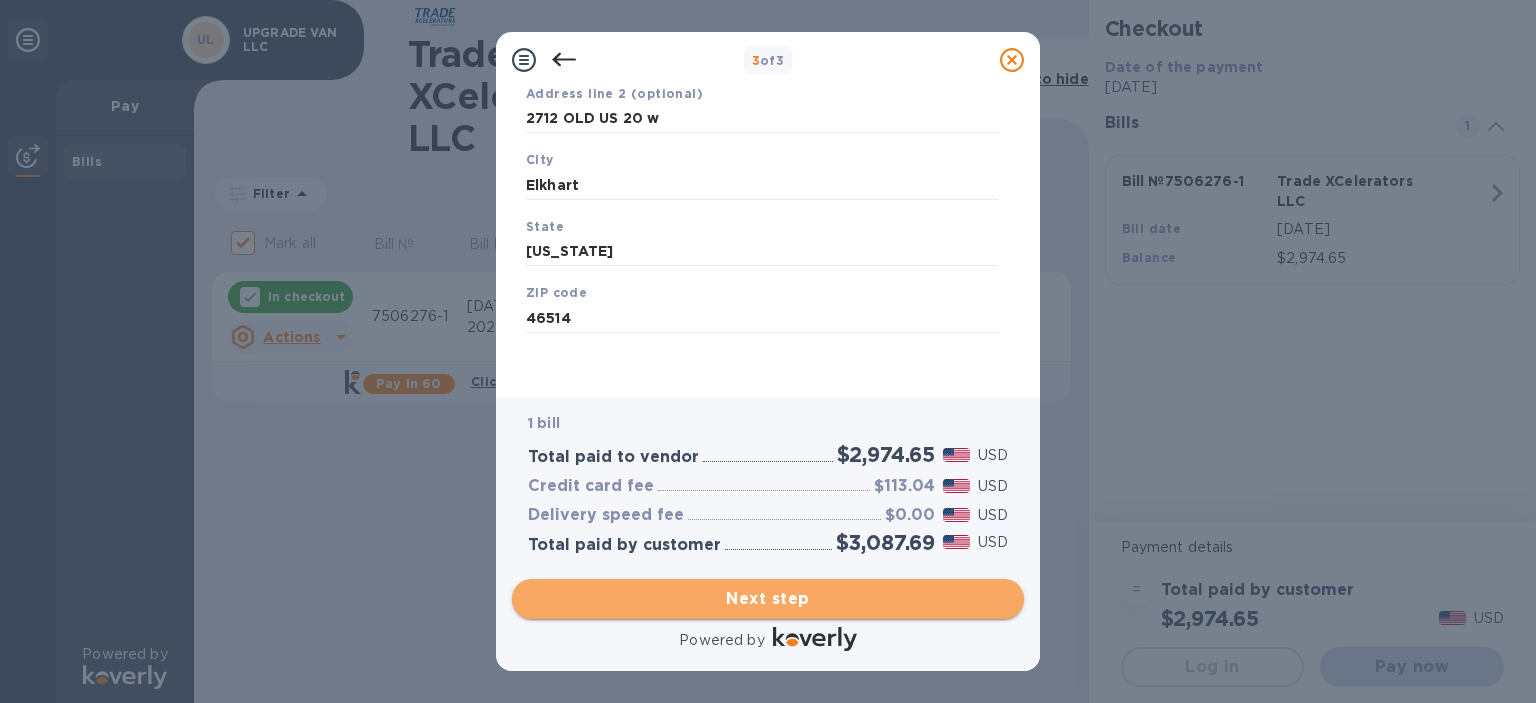 click on "Next step" at bounding box center (768, 599) 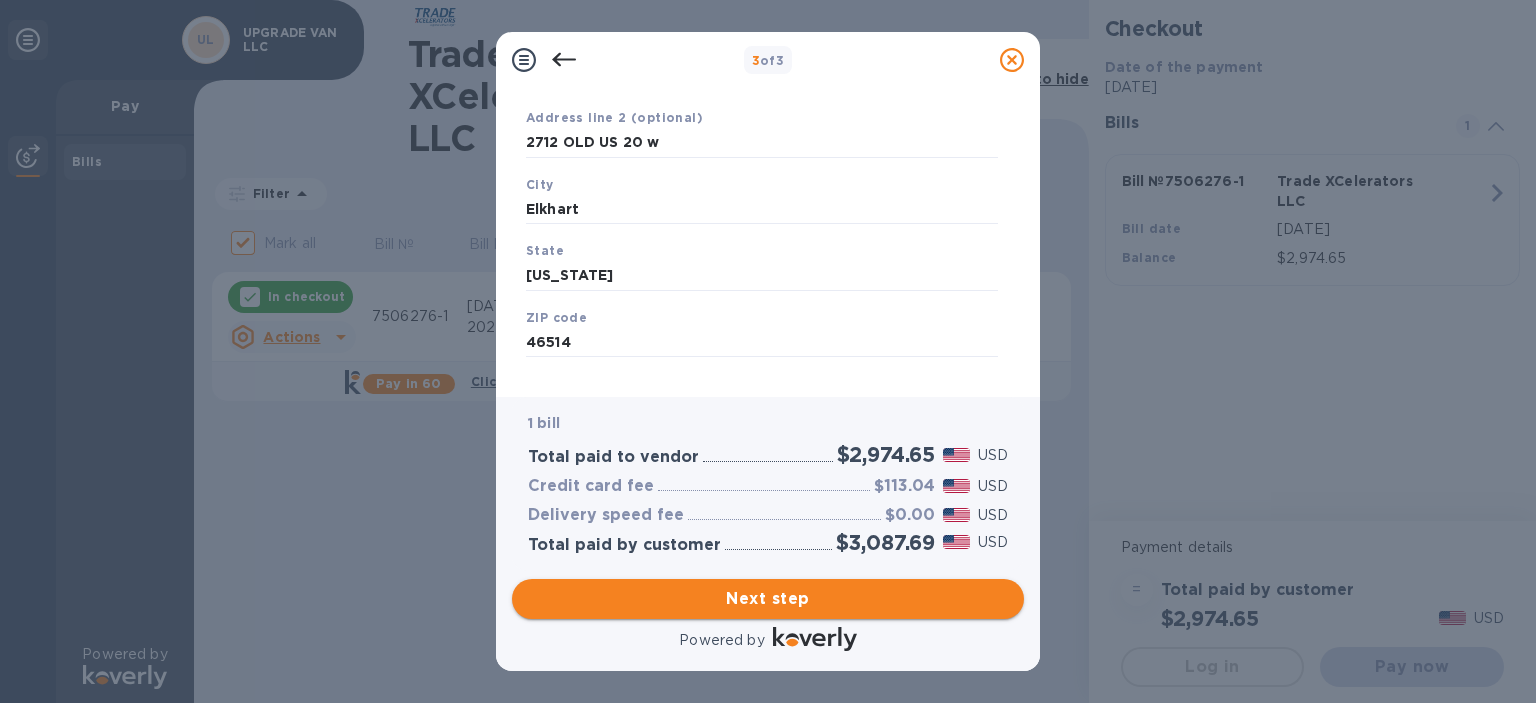 scroll, scrollTop: 303, scrollLeft: 0, axis: vertical 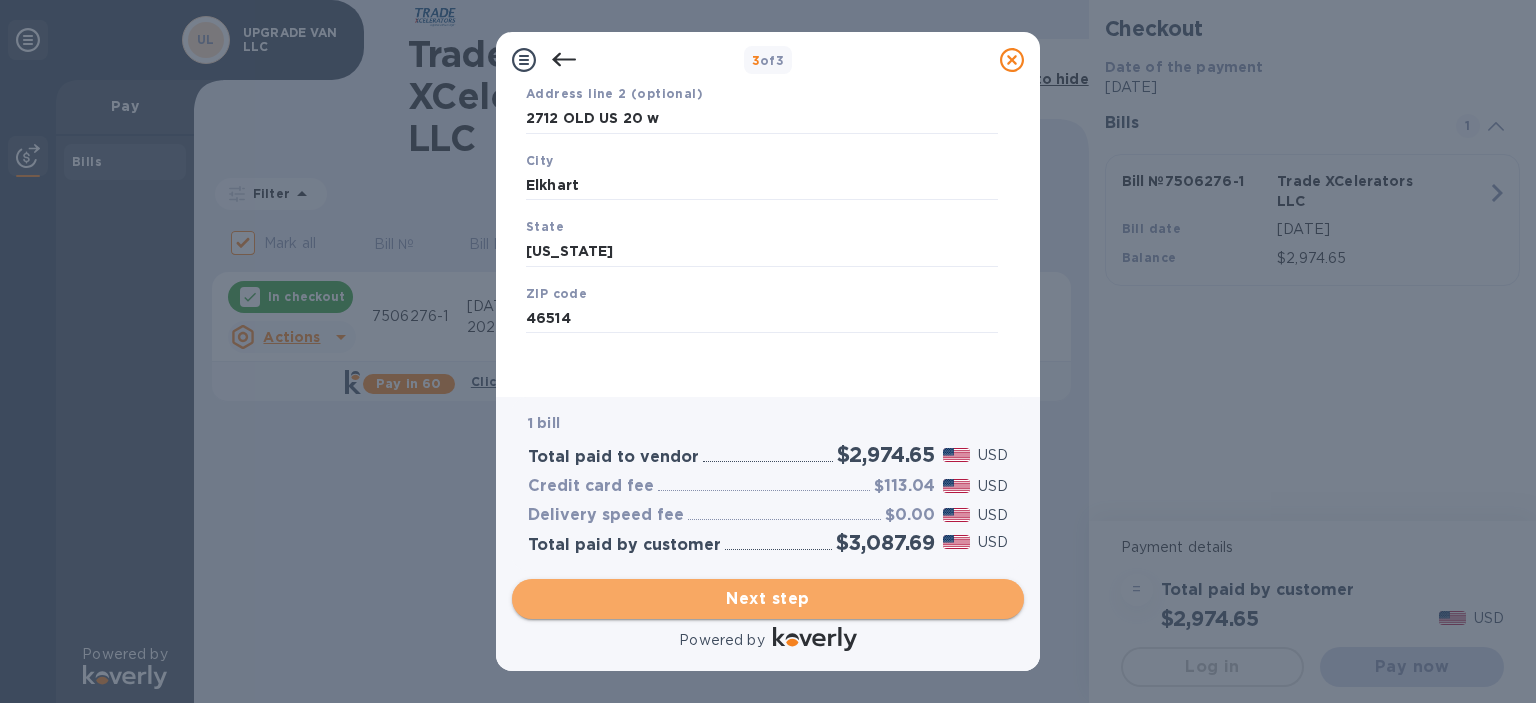 click on "Next step" at bounding box center [768, 599] 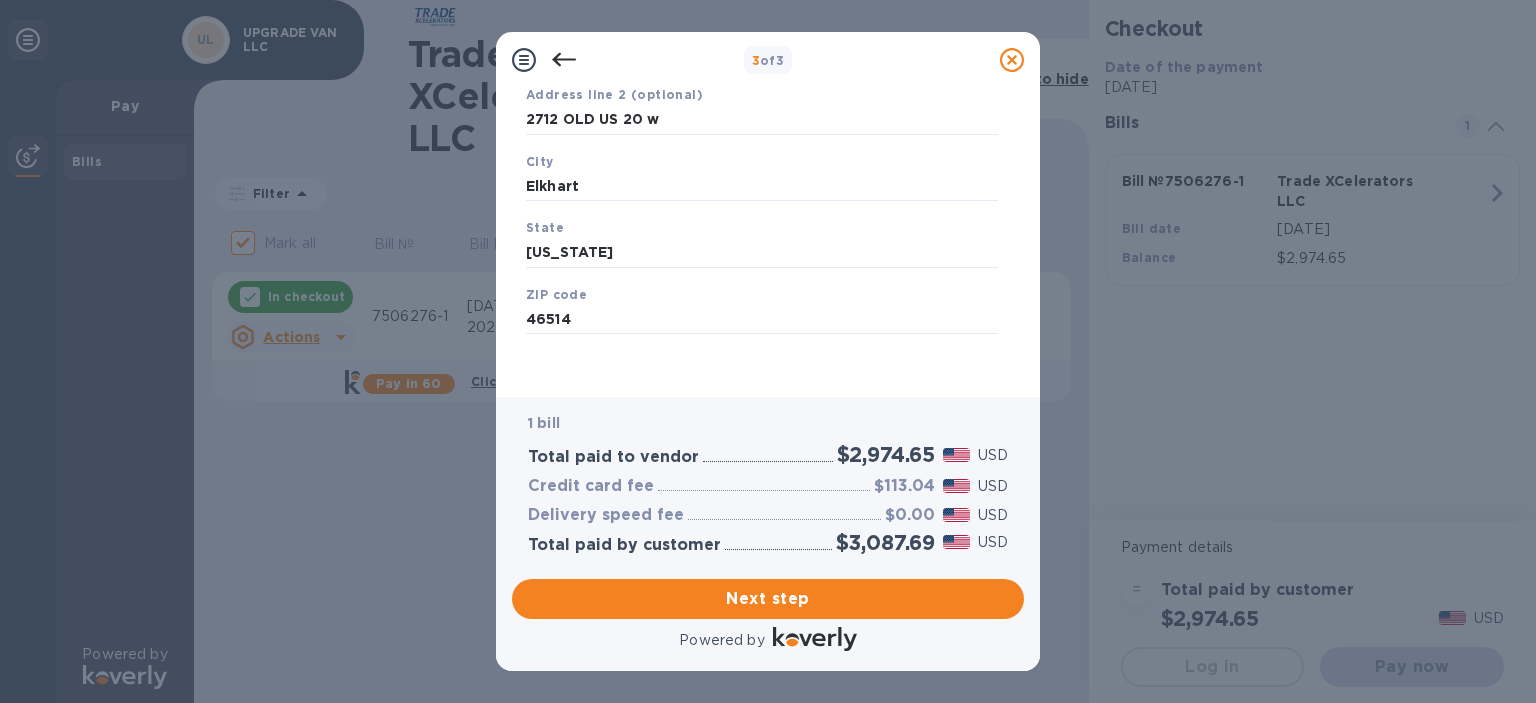 scroll, scrollTop: 66, scrollLeft: 0, axis: vertical 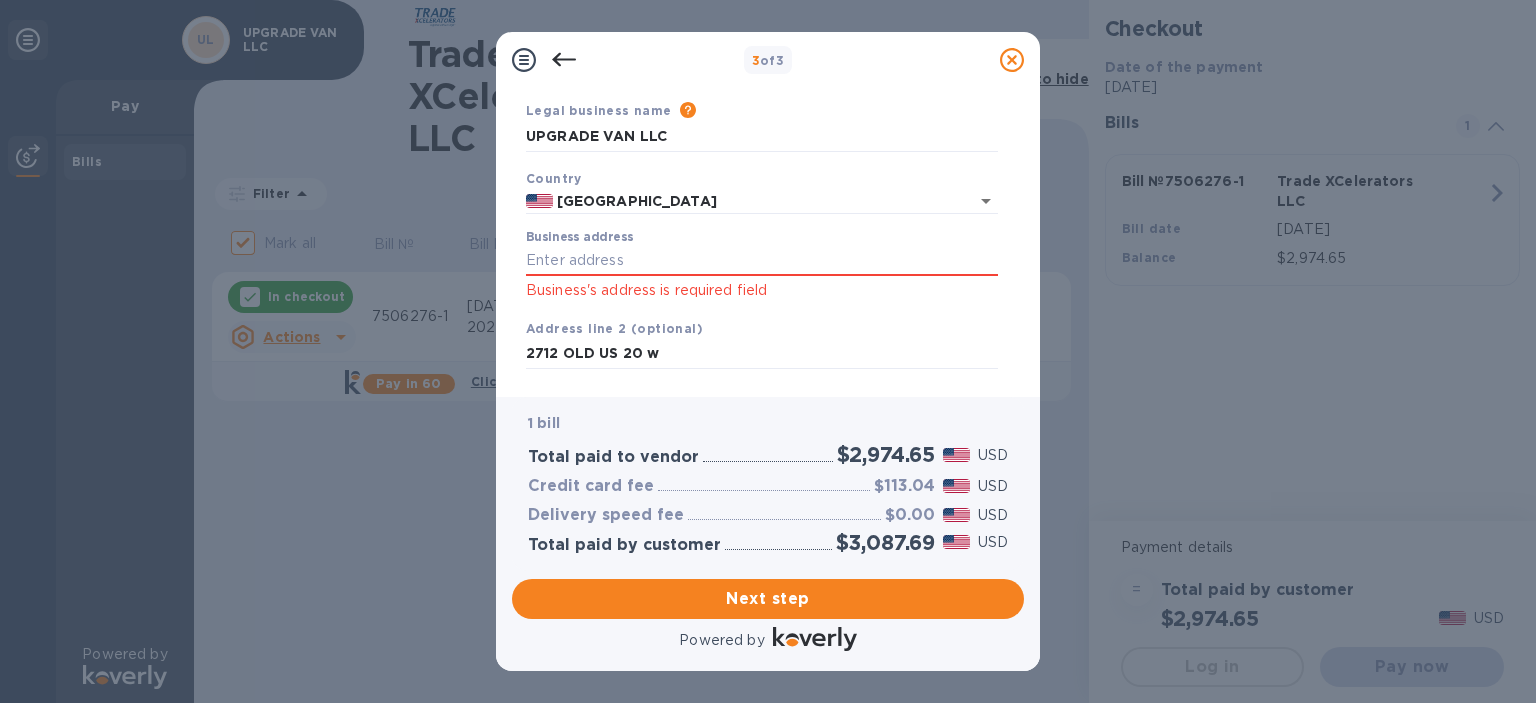 drag, startPoint x: 870, startPoint y: 46, endPoint x: 899, endPoint y: 66, distance: 35.22783 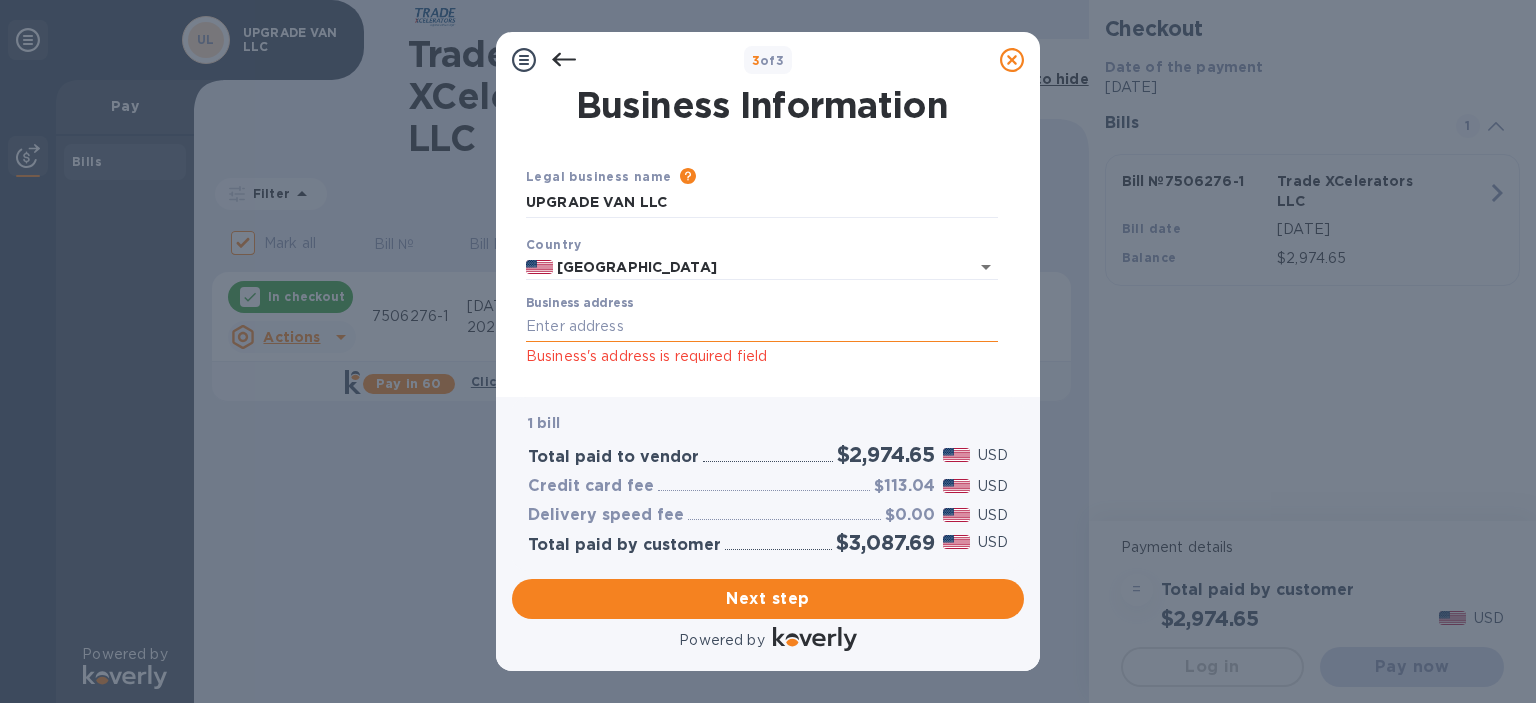 click on "Business address" at bounding box center (762, 327) 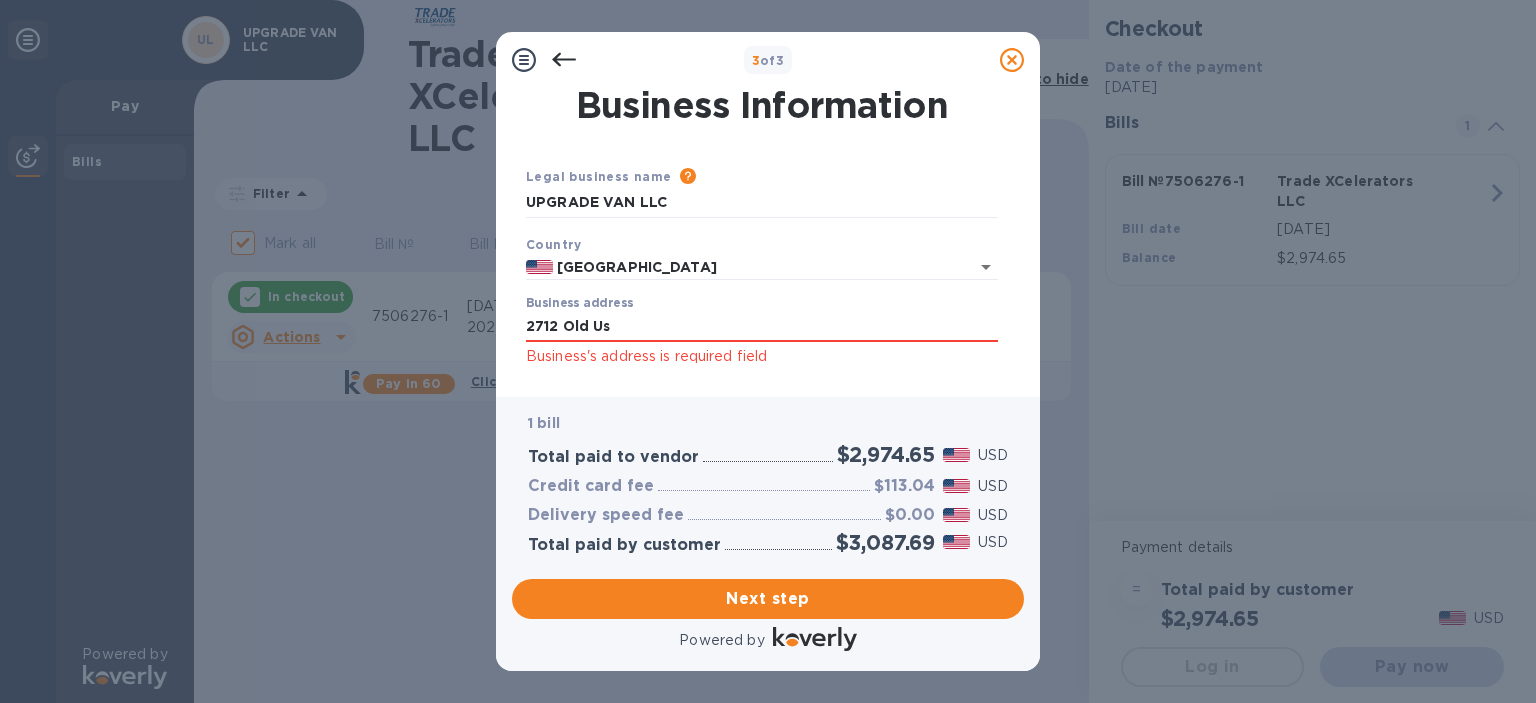 type on "[STREET_ADDRESS]" 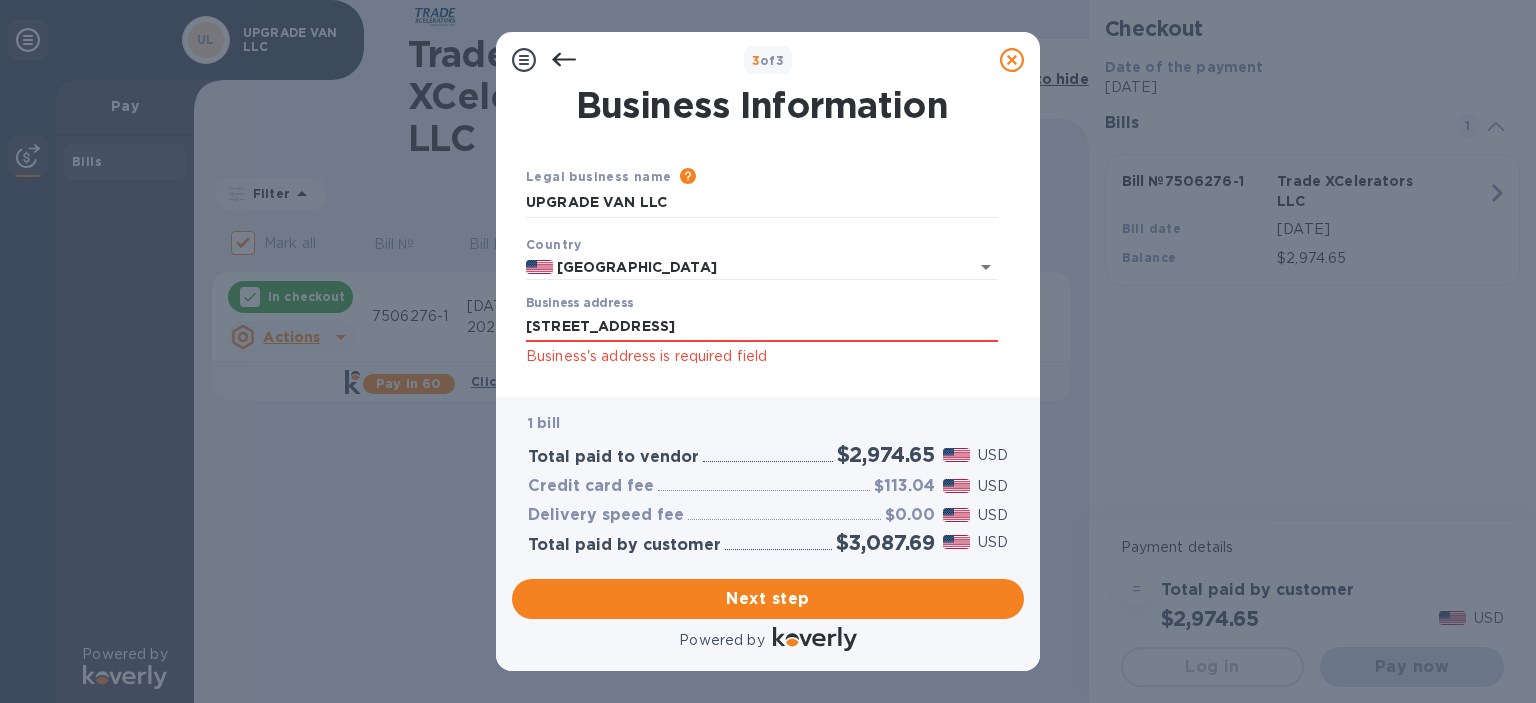 drag, startPoint x: 1025, startPoint y: 185, endPoint x: 1021, endPoint y: 199, distance: 14.56022 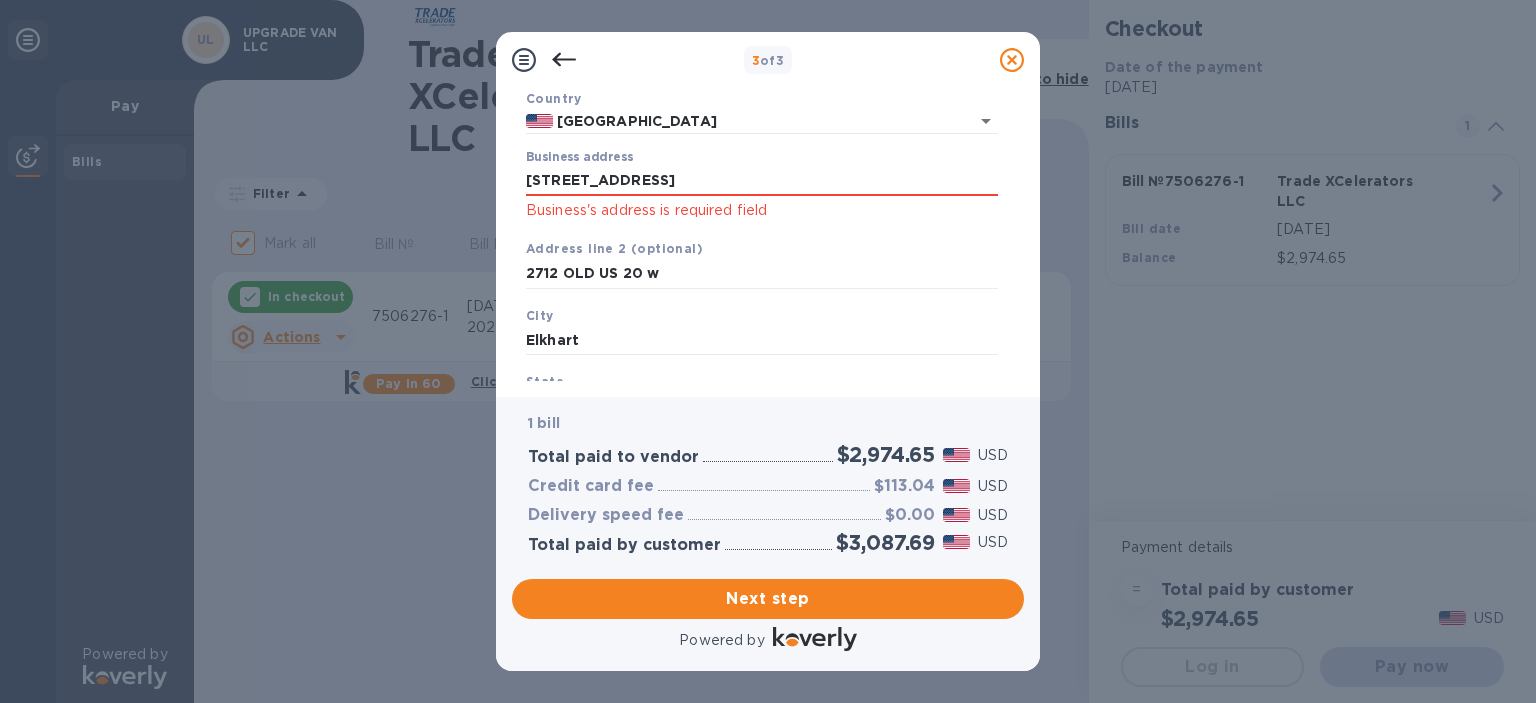 scroll, scrollTop: 151, scrollLeft: 0, axis: vertical 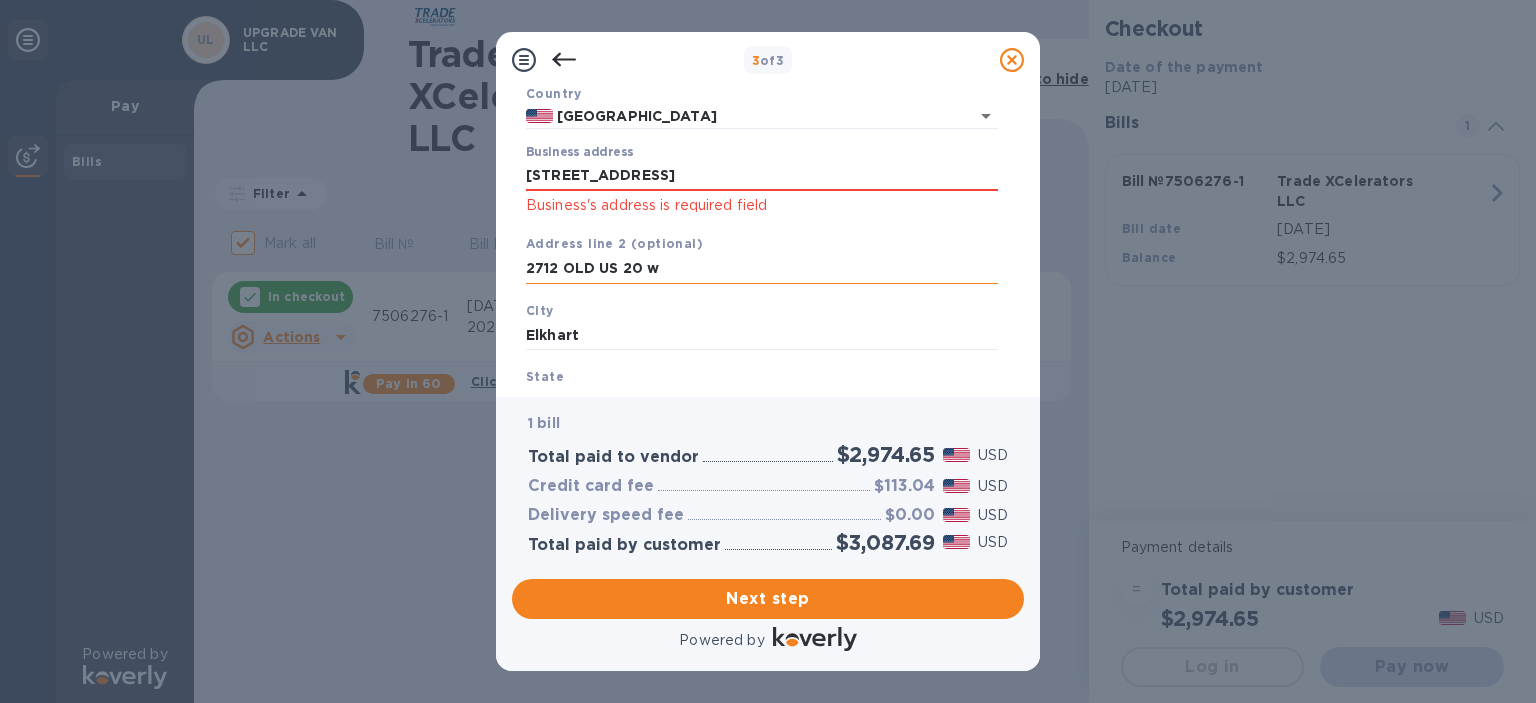 click on "2712 OLD US 20 w" at bounding box center (762, 269) 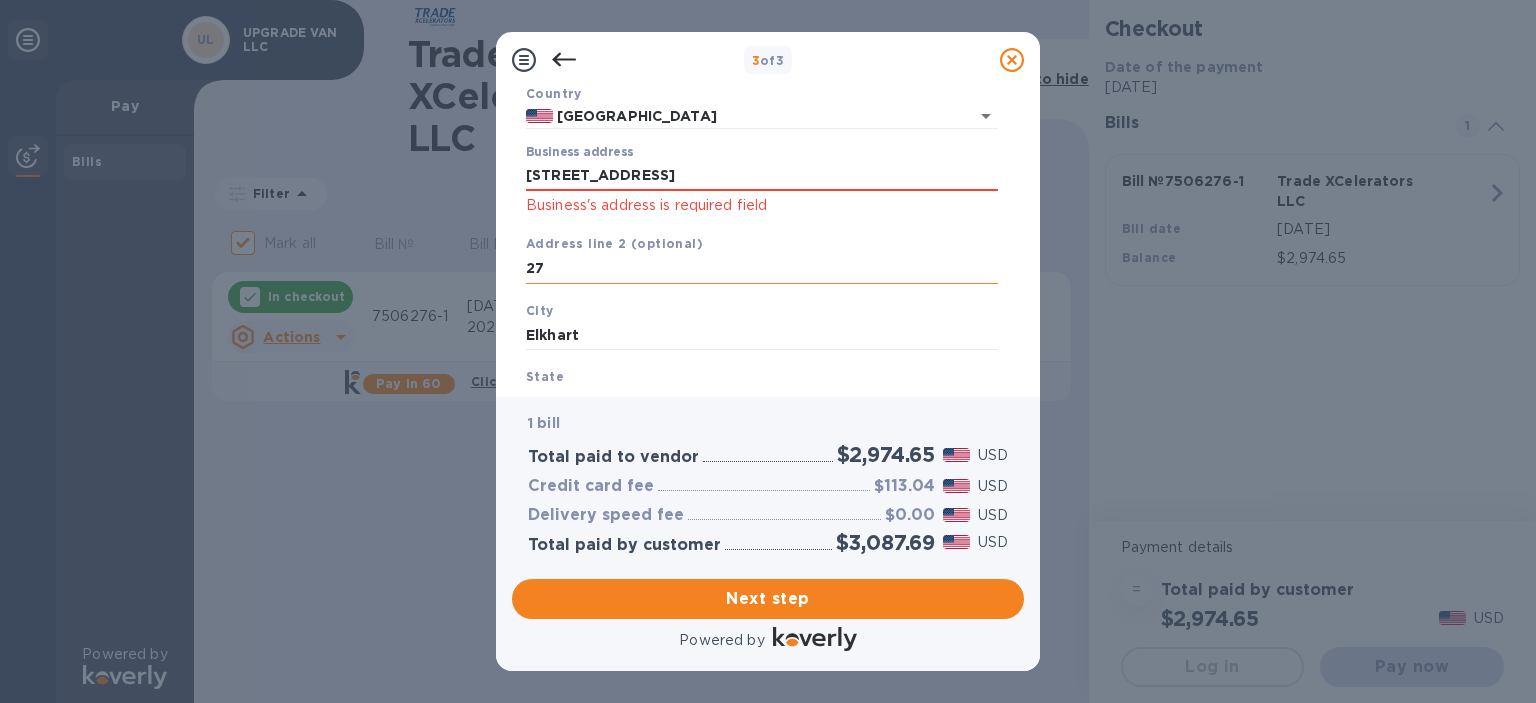 type on "2" 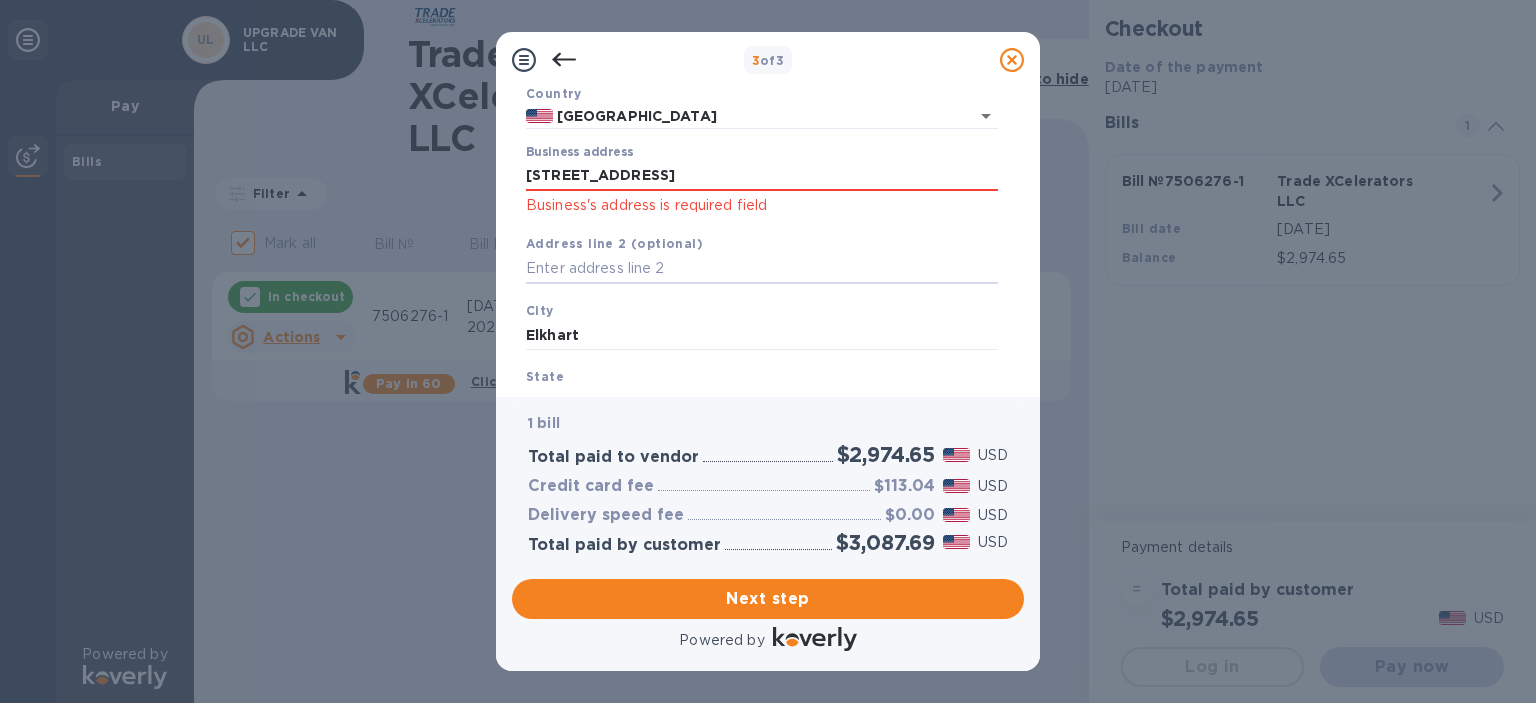 type 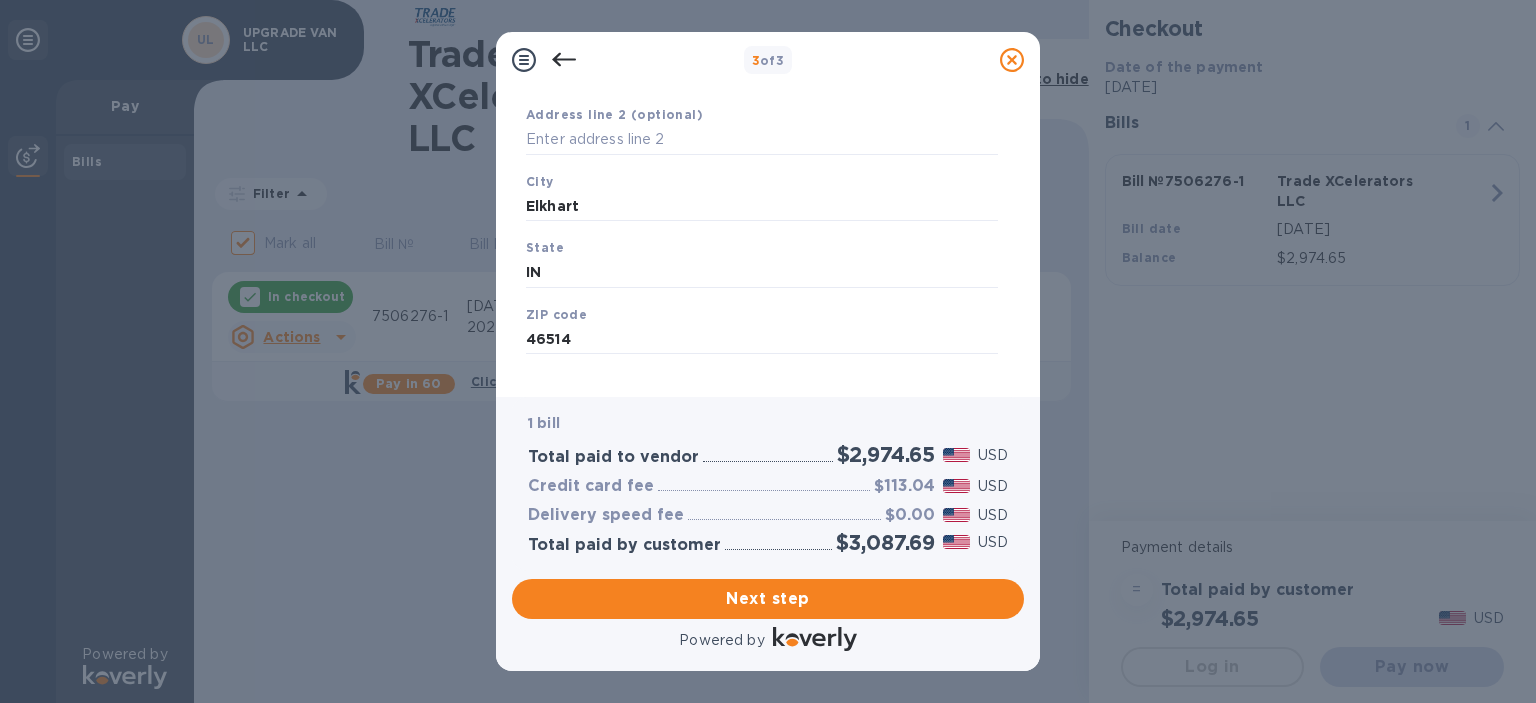 scroll, scrollTop: 303, scrollLeft: 0, axis: vertical 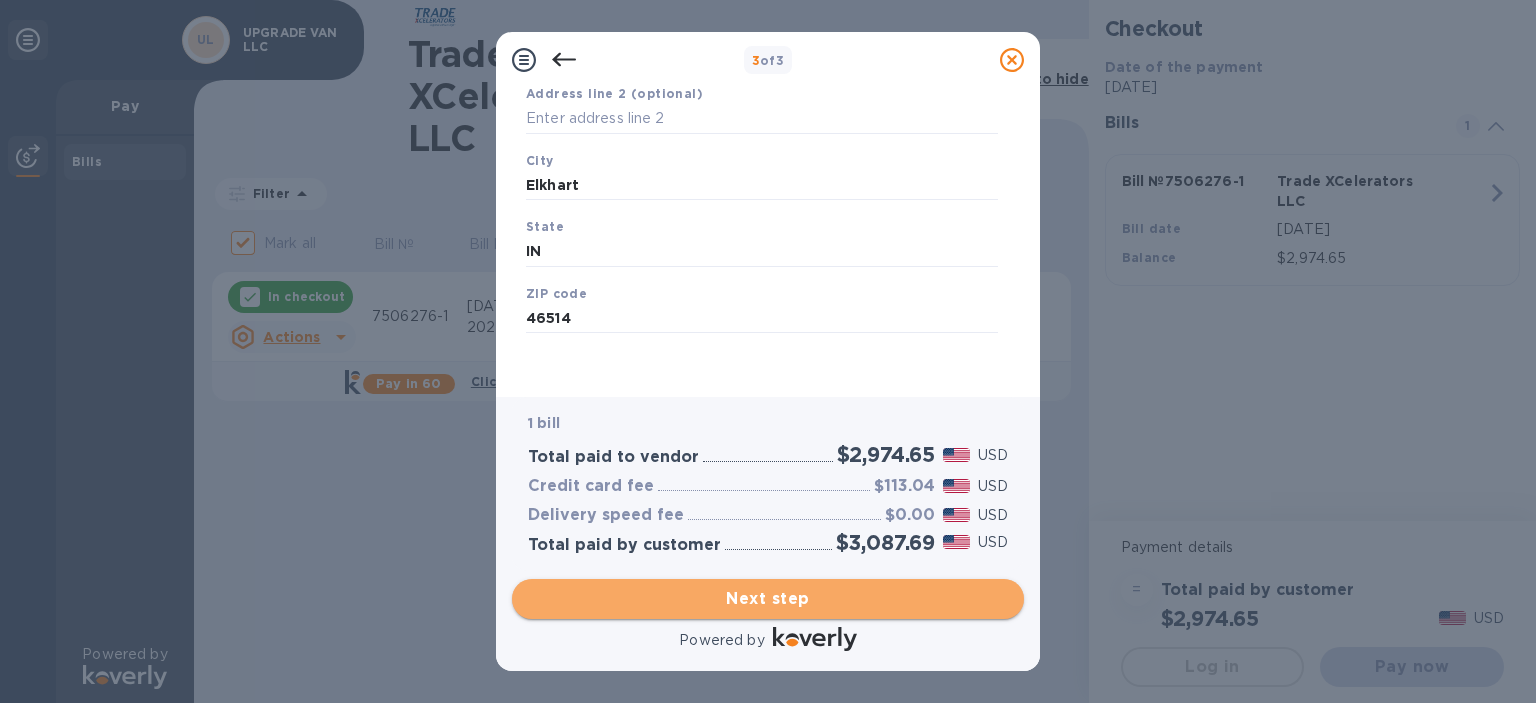 click on "Next step" at bounding box center [768, 599] 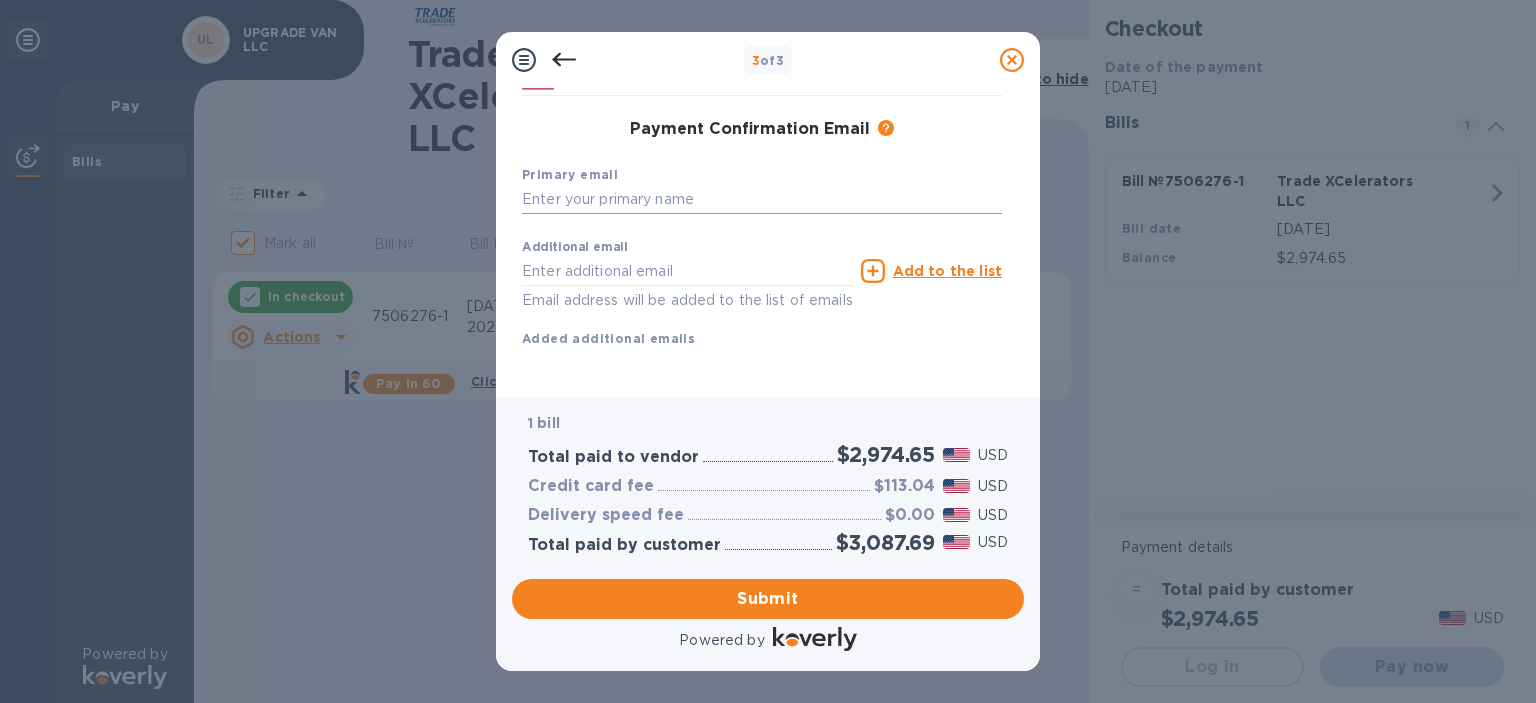 click at bounding box center [762, 200] 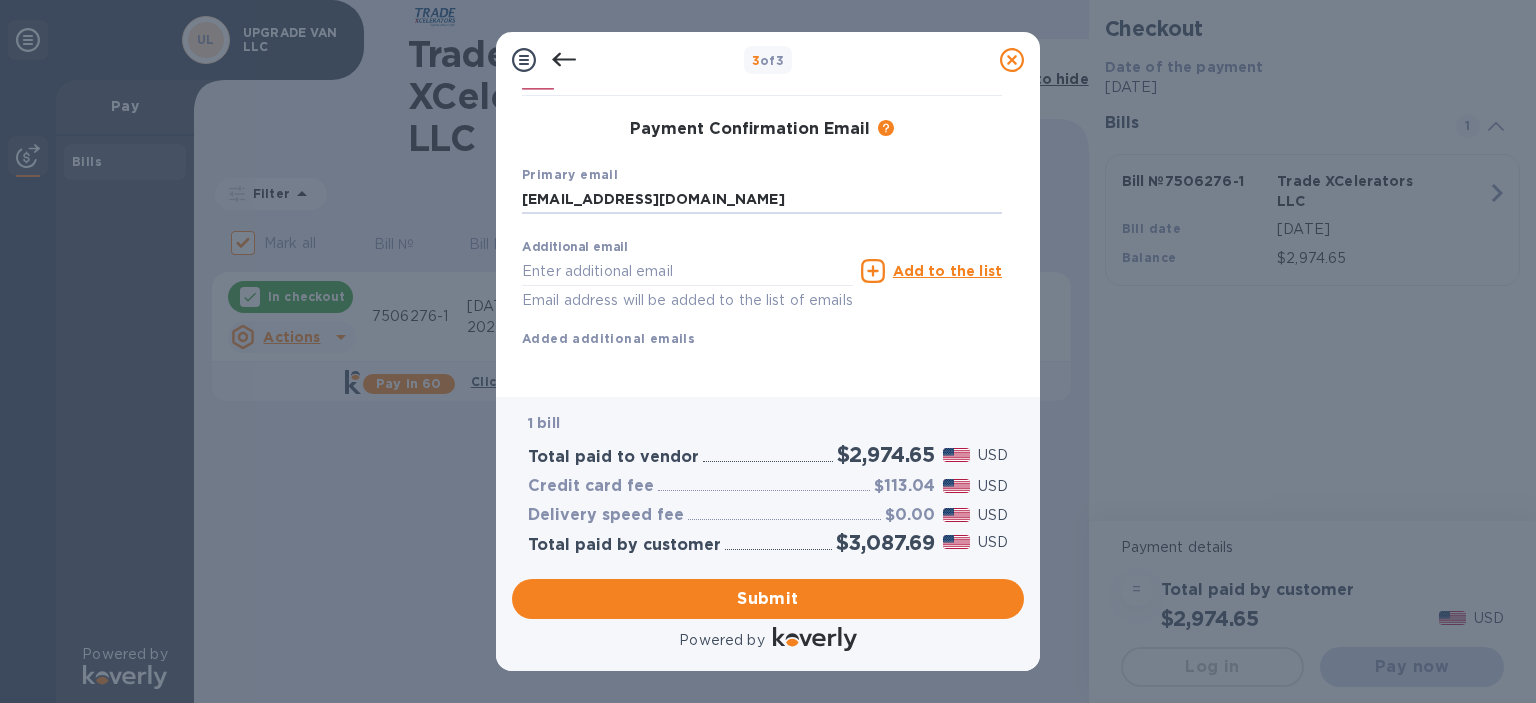 type on "[EMAIL_ADDRESS][DOMAIN_NAME]" 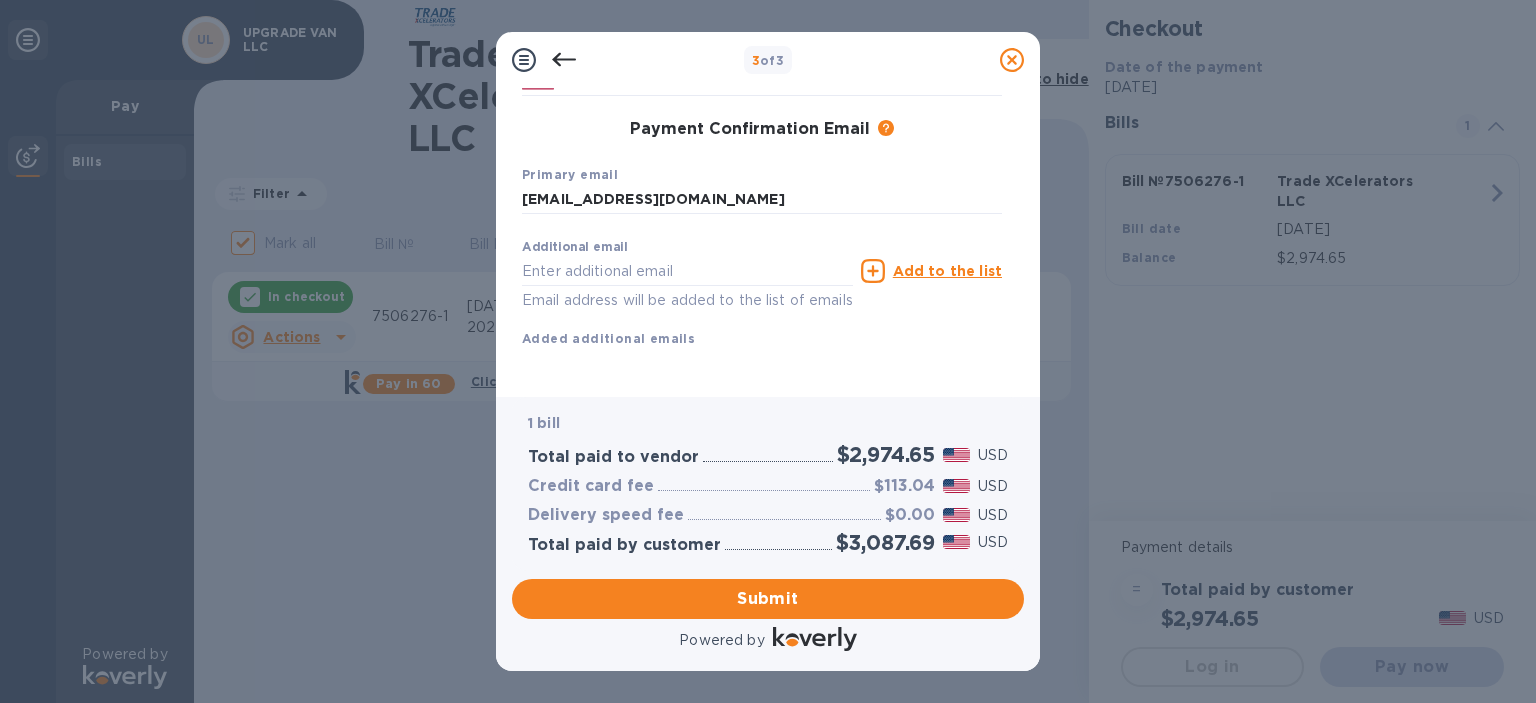 scroll, scrollTop: 324, scrollLeft: 0, axis: vertical 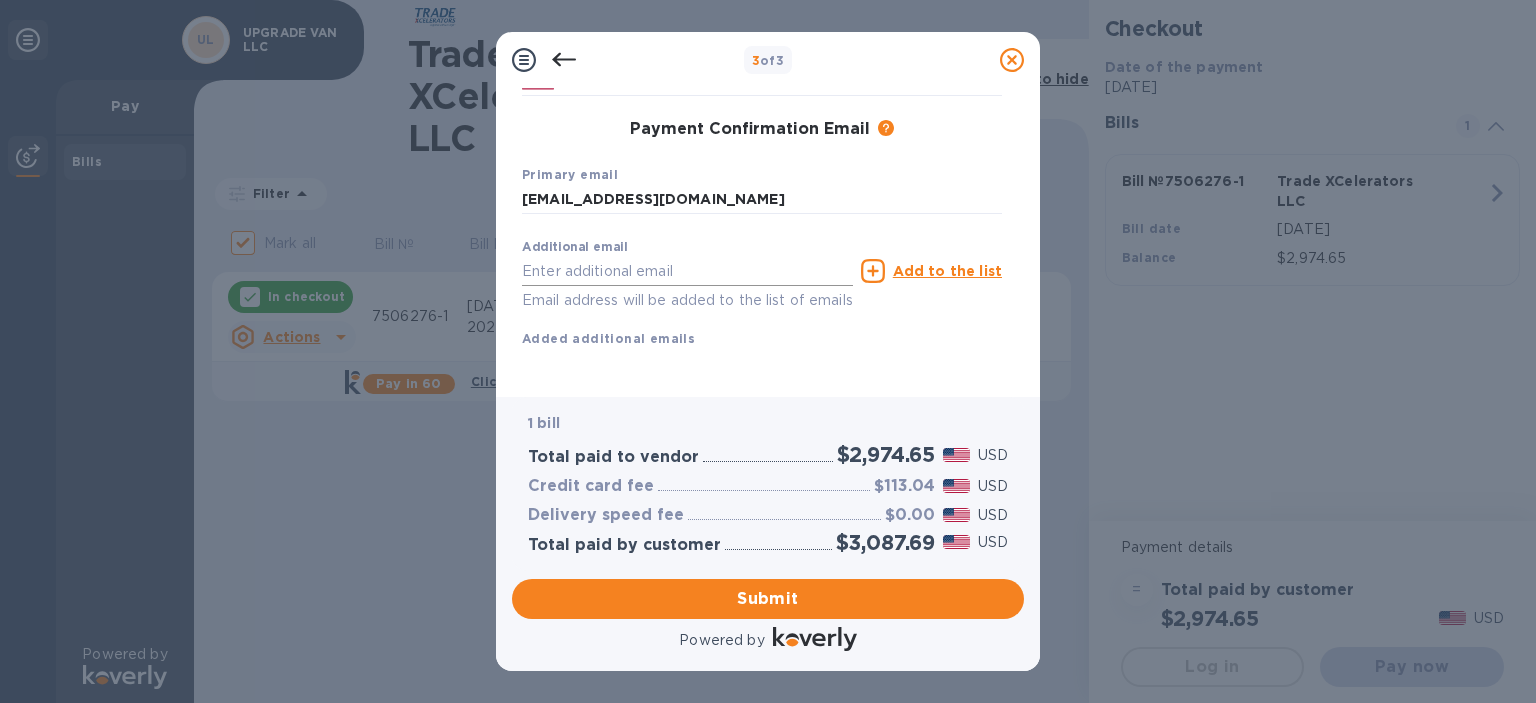 click at bounding box center (687, 271) 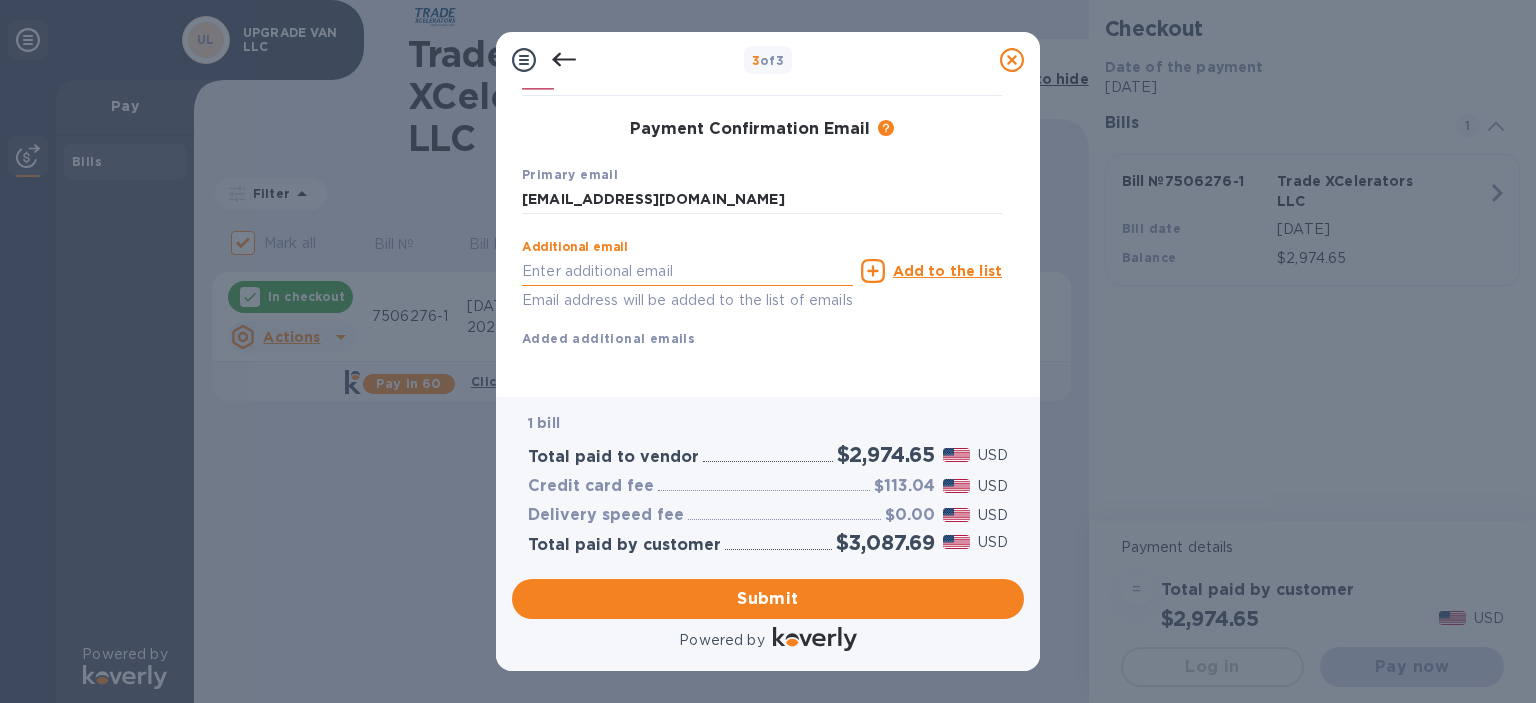 type on "[EMAIL_ADDRESS][DOMAIN_NAME]" 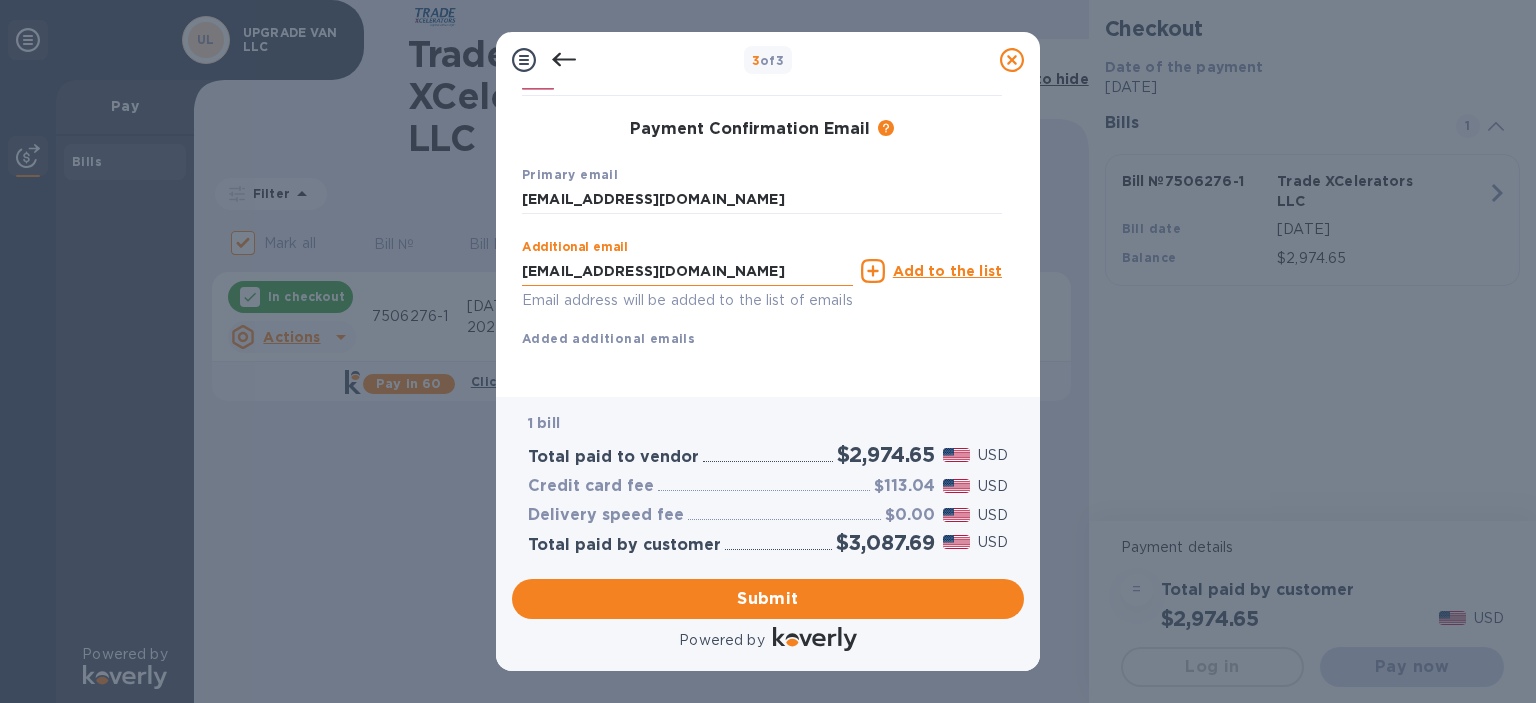 type on "Timur" 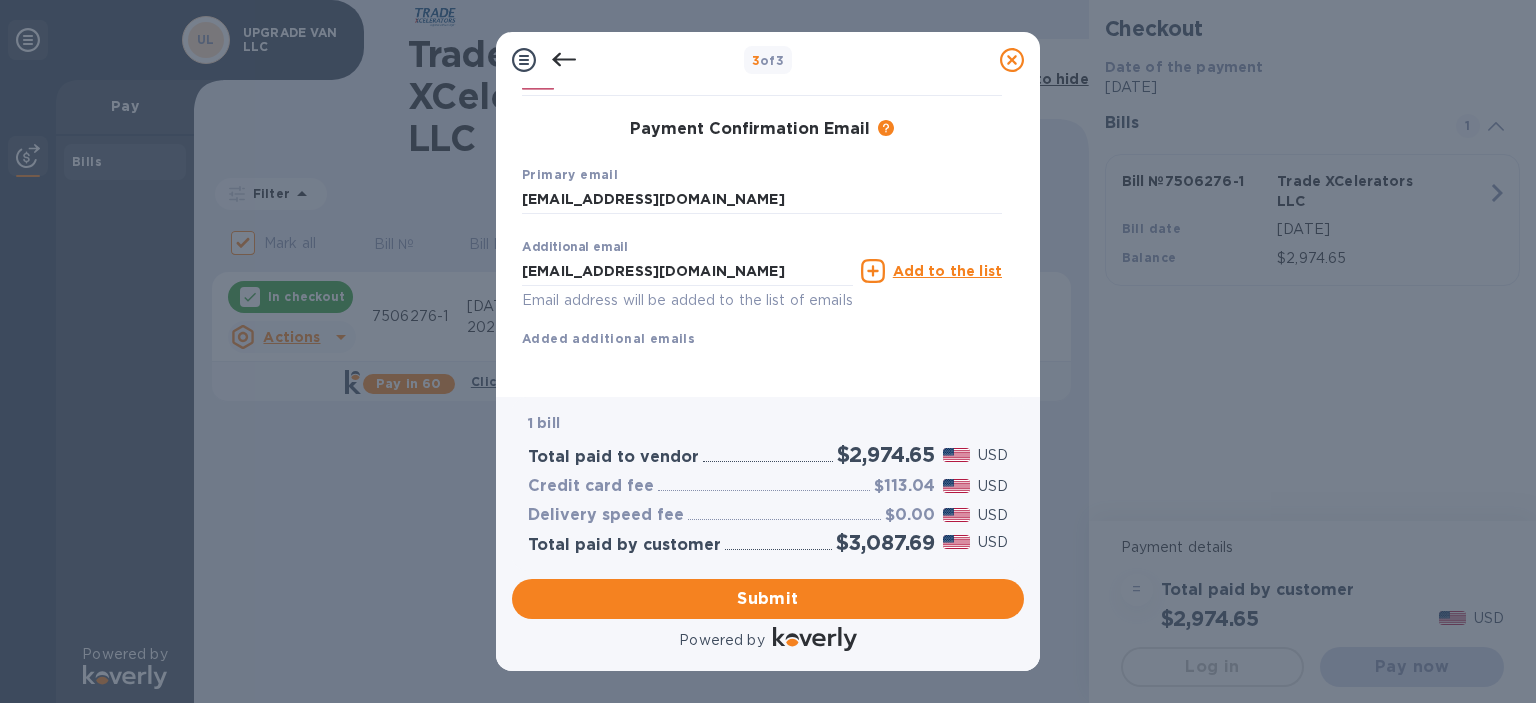 click on "First name [PERSON_NAME] Last name [PERSON_NAME] Phone number [PHONE_NUMBER] Payment Confirmation Email The added email addresses will be used to send the payment confirmation. Primary email [EMAIL_ADDRESS][DOMAIN_NAME] Additional email [EMAIL_ADDRESS][DOMAIN_NAME] Email address will be added to the list of emails Add to the list Added additional emails Submit" at bounding box center (762, 149) 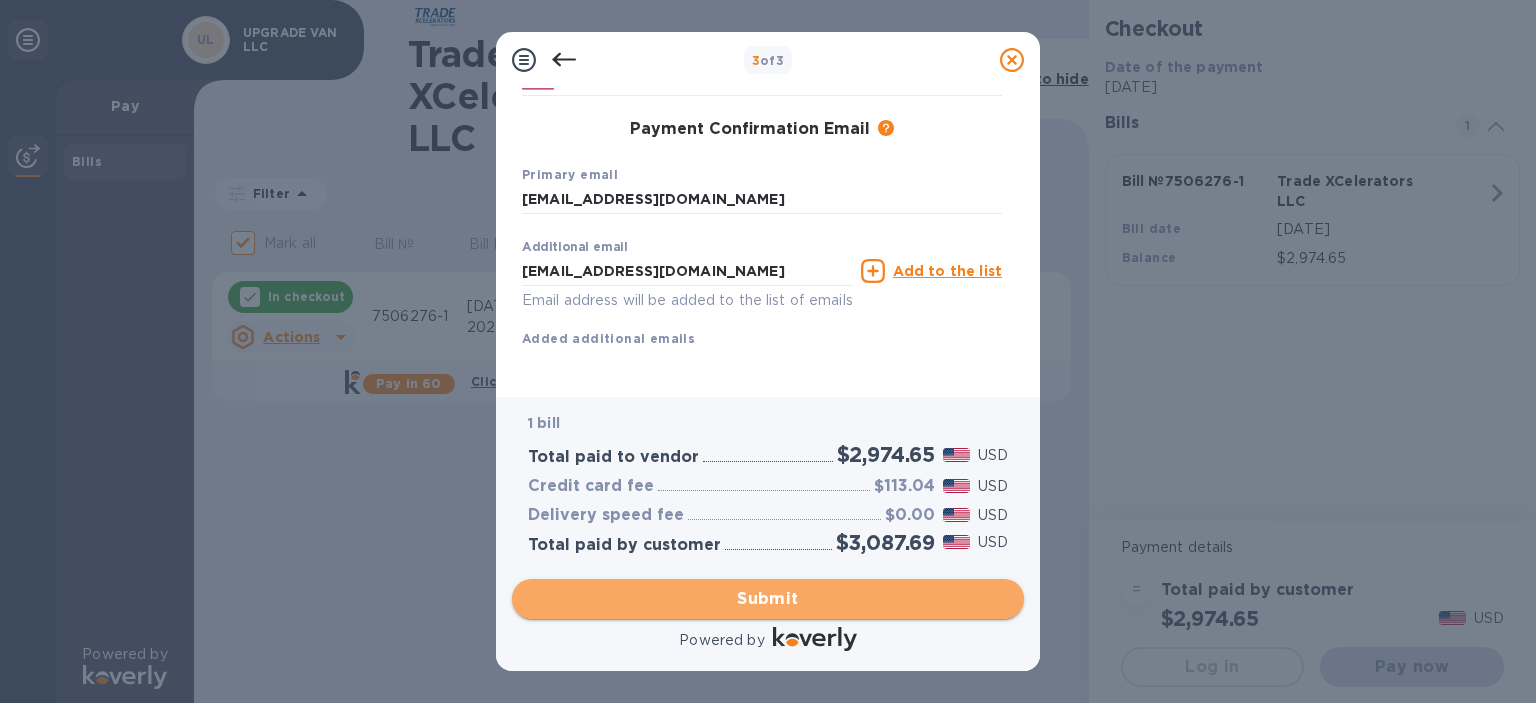 click on "Submit" at bounding box center (768, 599) 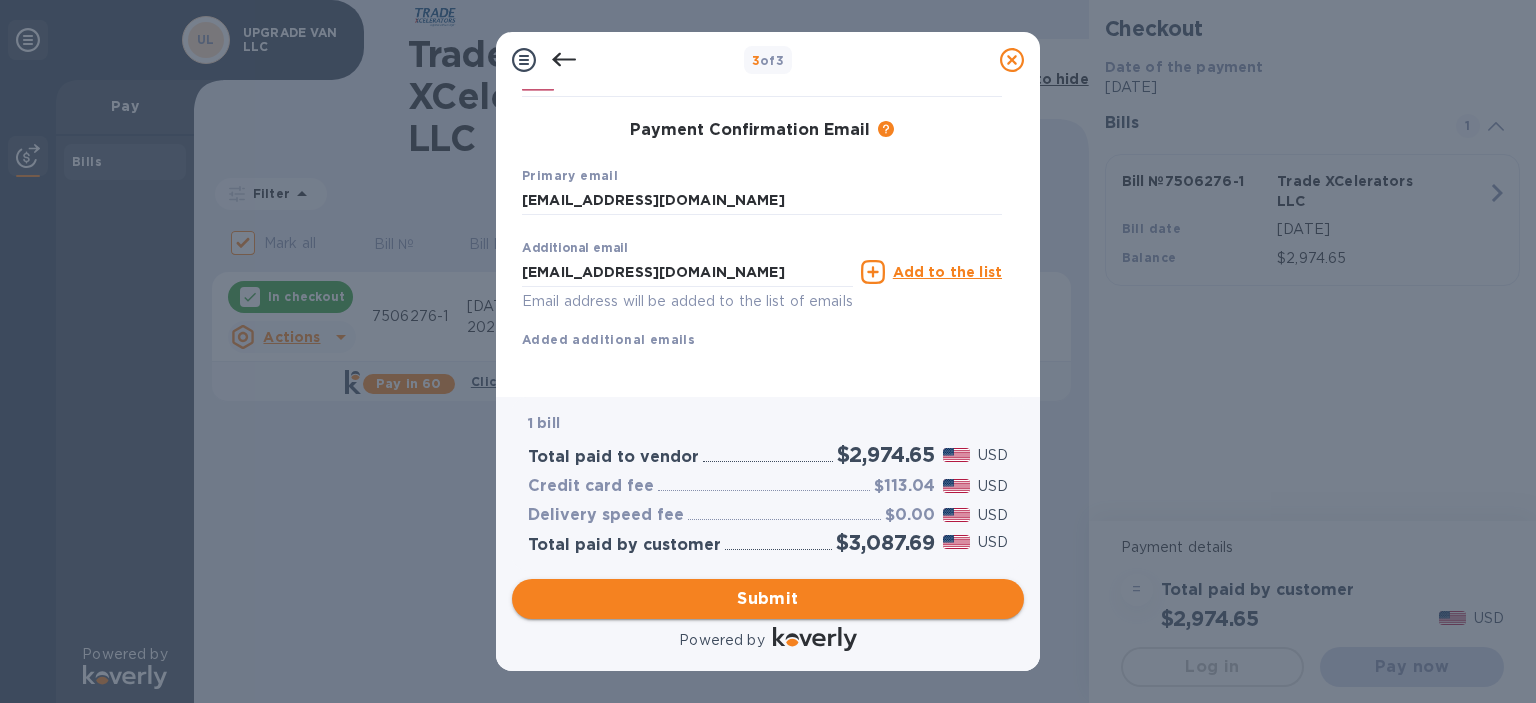 scroll, scrollTop: 350, scrollLeft: 0, axis: vertical 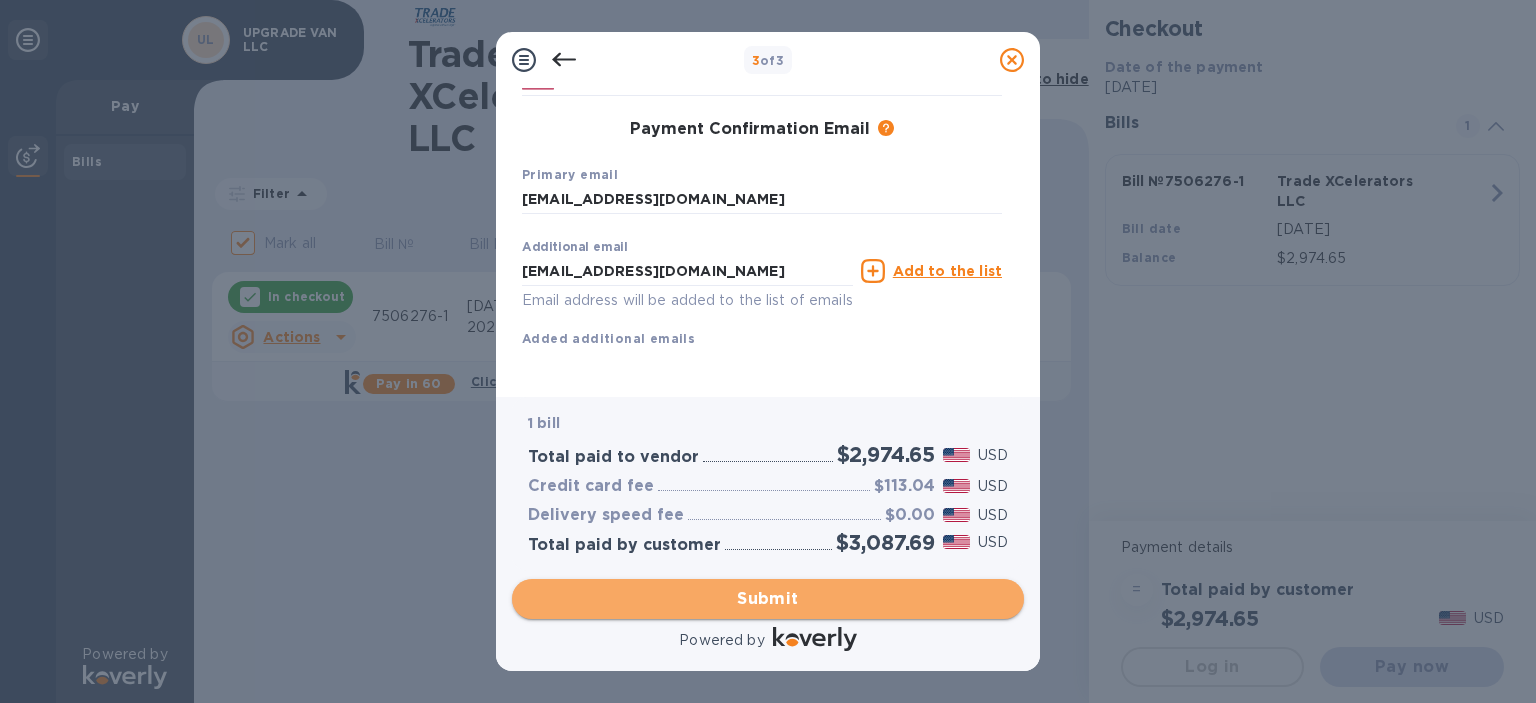 click on "Submit" at bounding box center [768, 599] 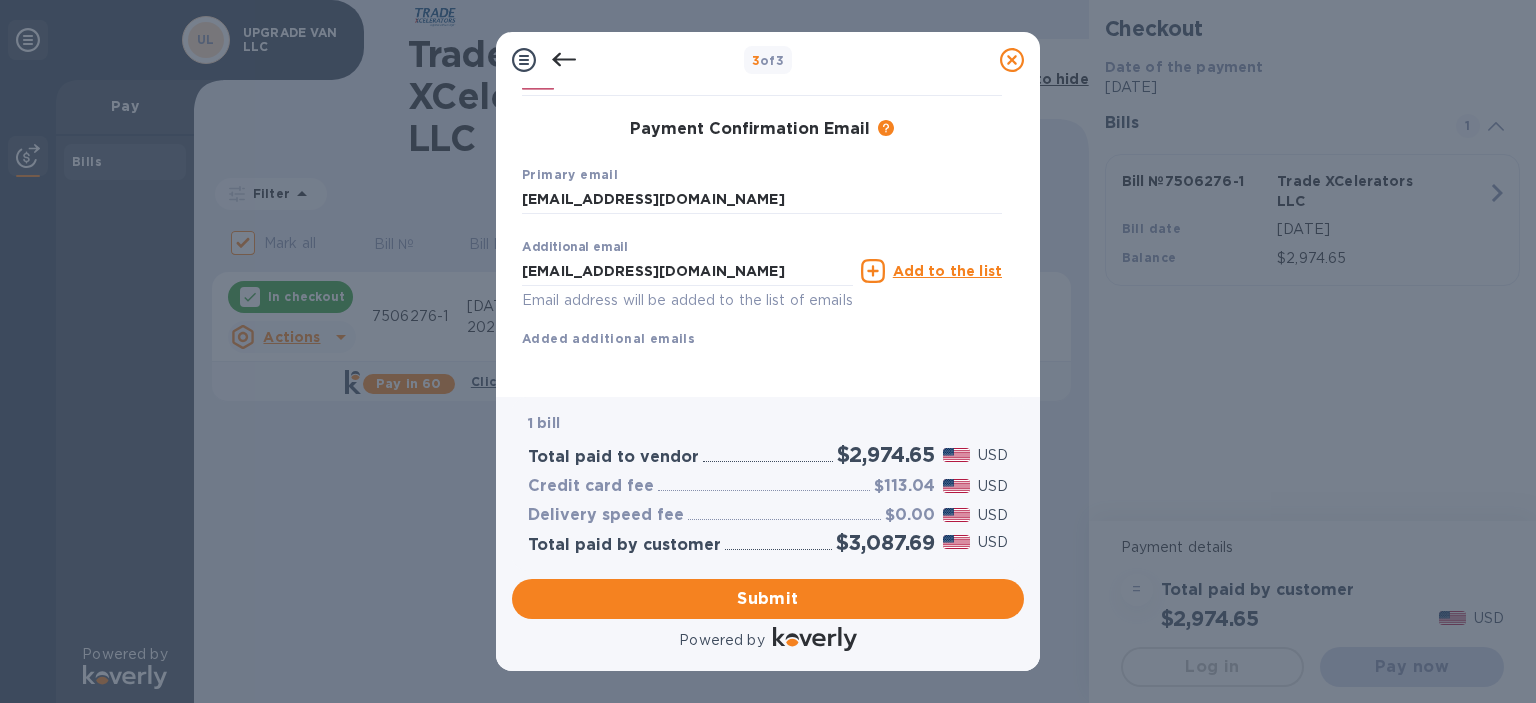 click on "Add to the list" at bounding box center [947, 271] 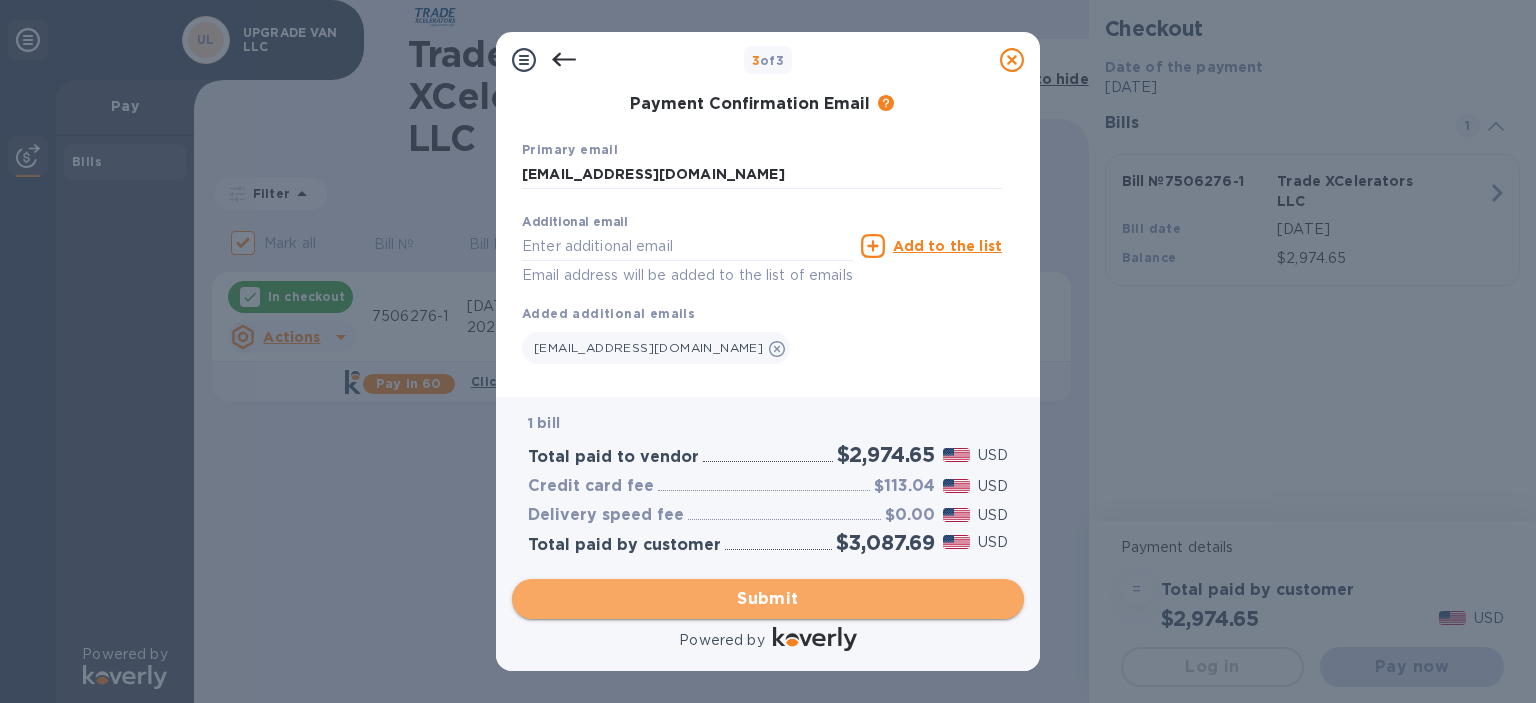 click on "Submit" at bounding box center [768, 599] 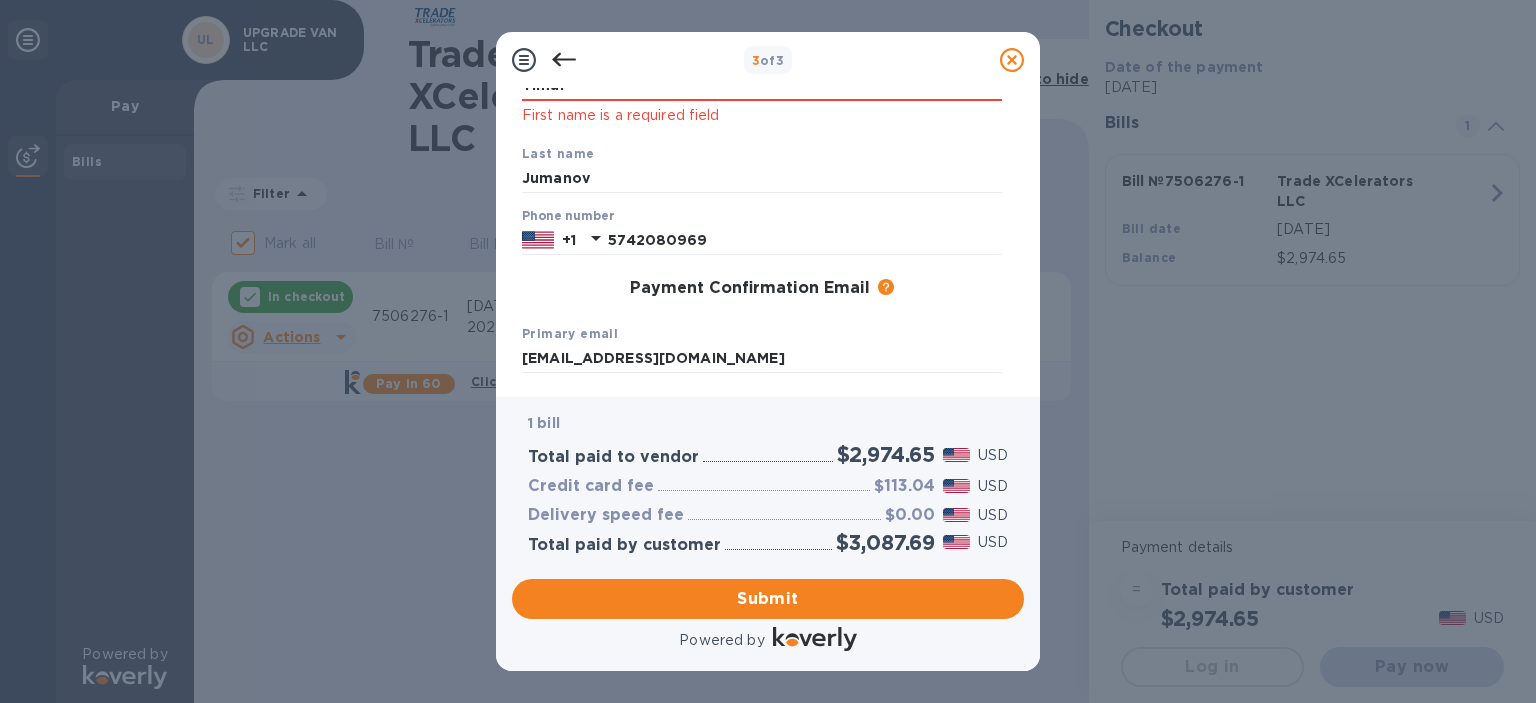 scroll, scrollTop: 0, scrollLeft: 0, axis: both 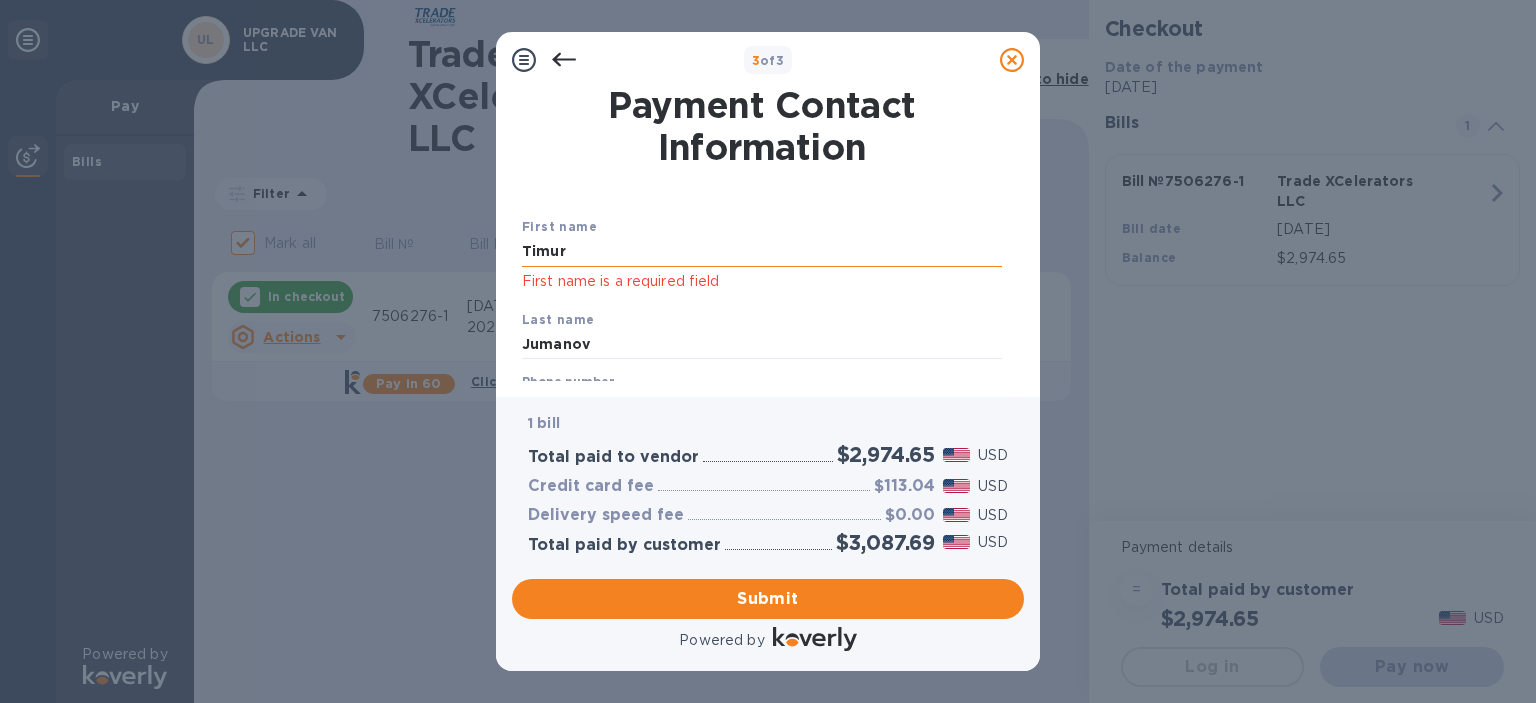click on "Timur" at bounding box center [762, 252] 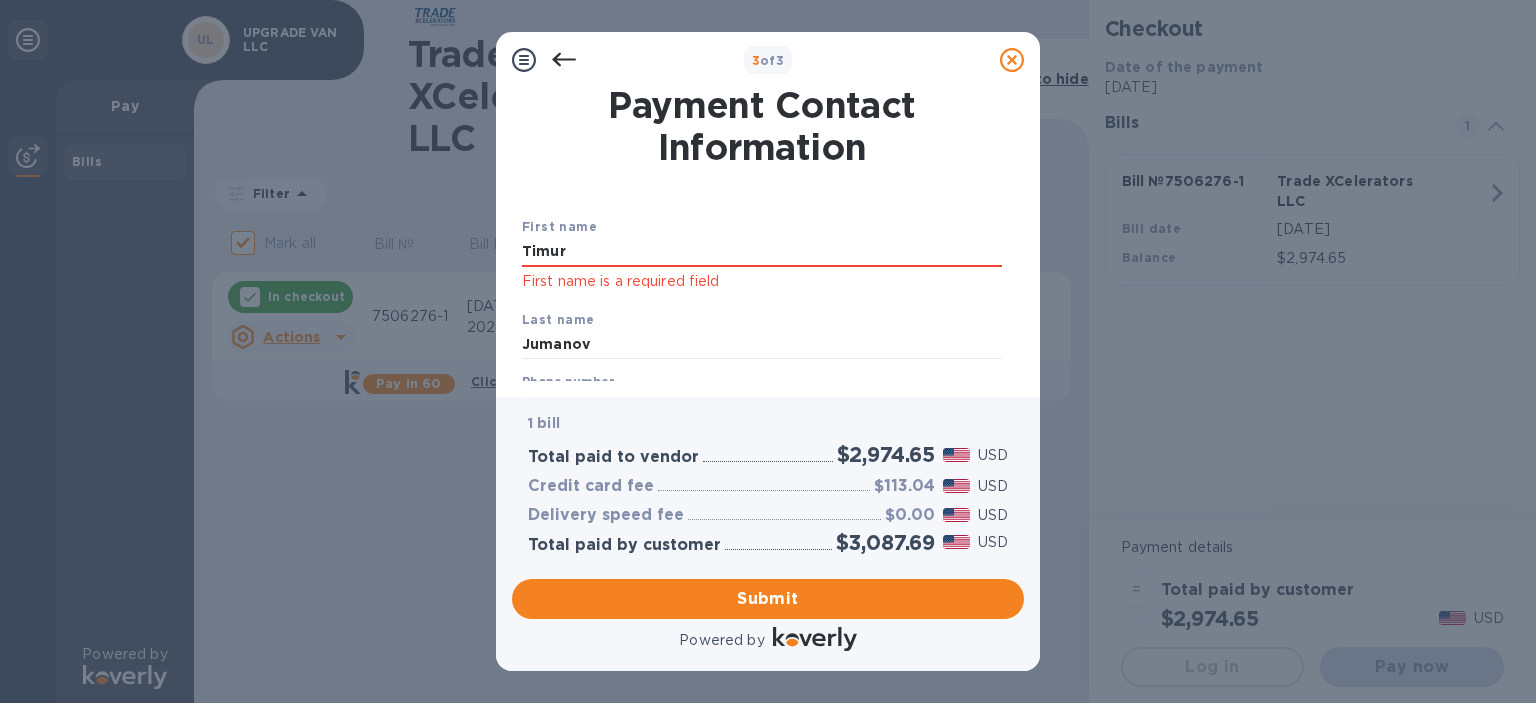 click on "First name is a required field" 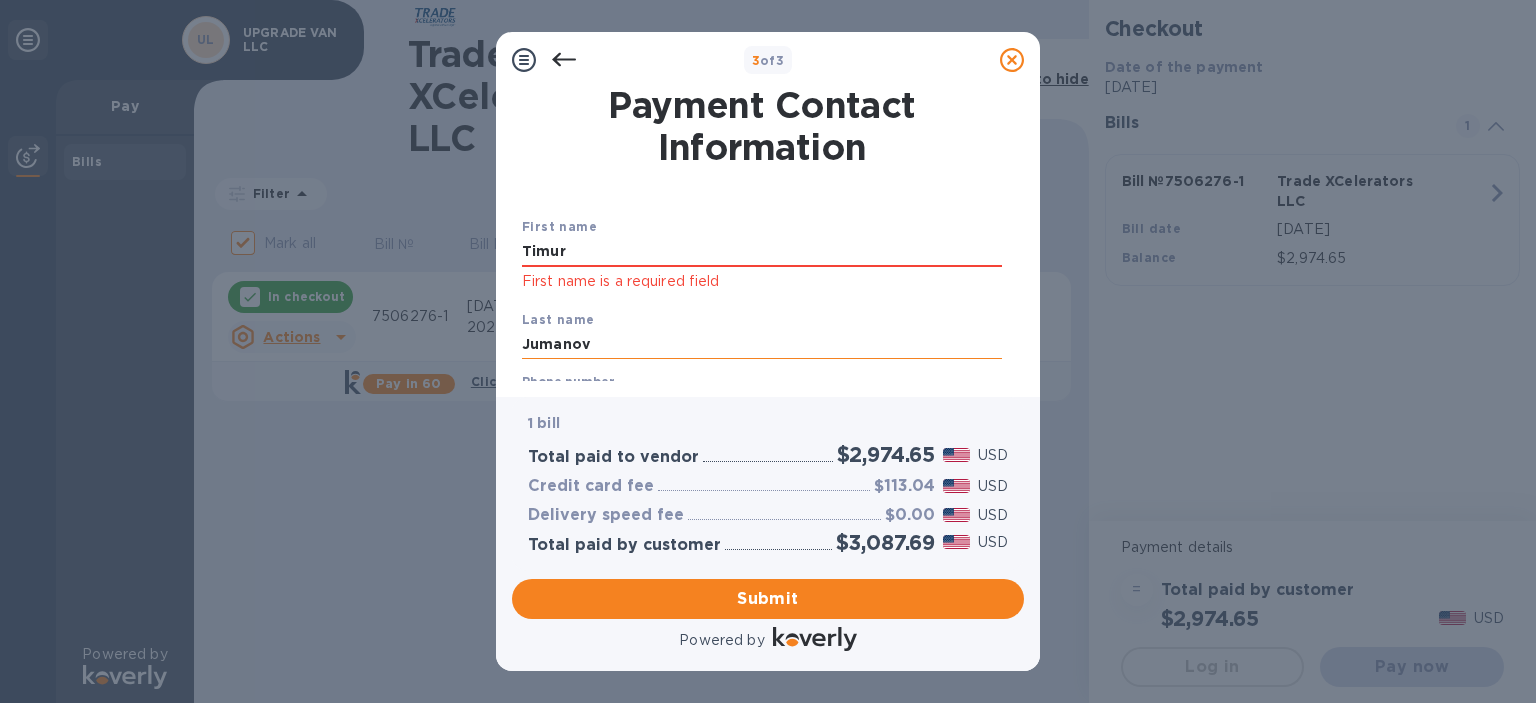 click on "Jumanov" at bounding box center [762, 345] 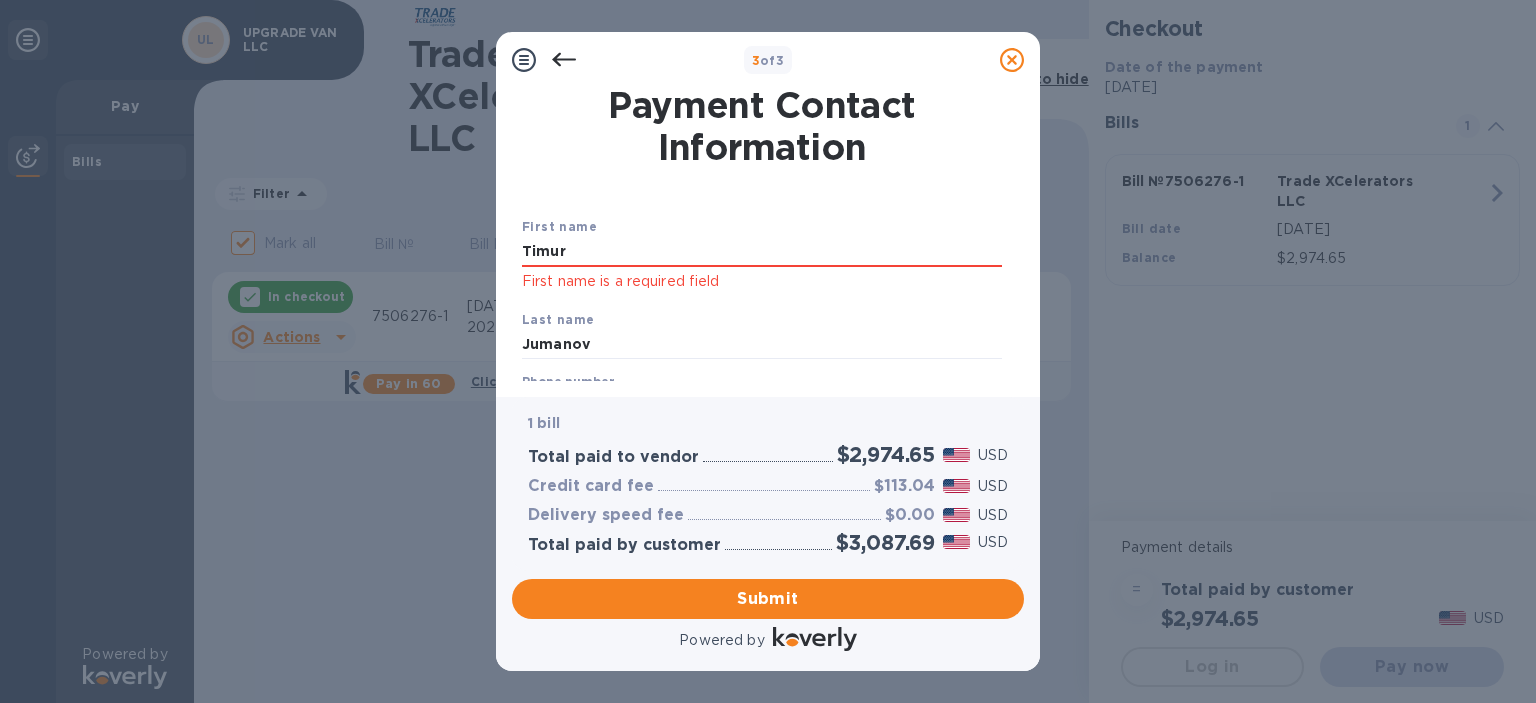 click on "Phone number [PHONE_NUMBER]" at bounding box center (762, 398) 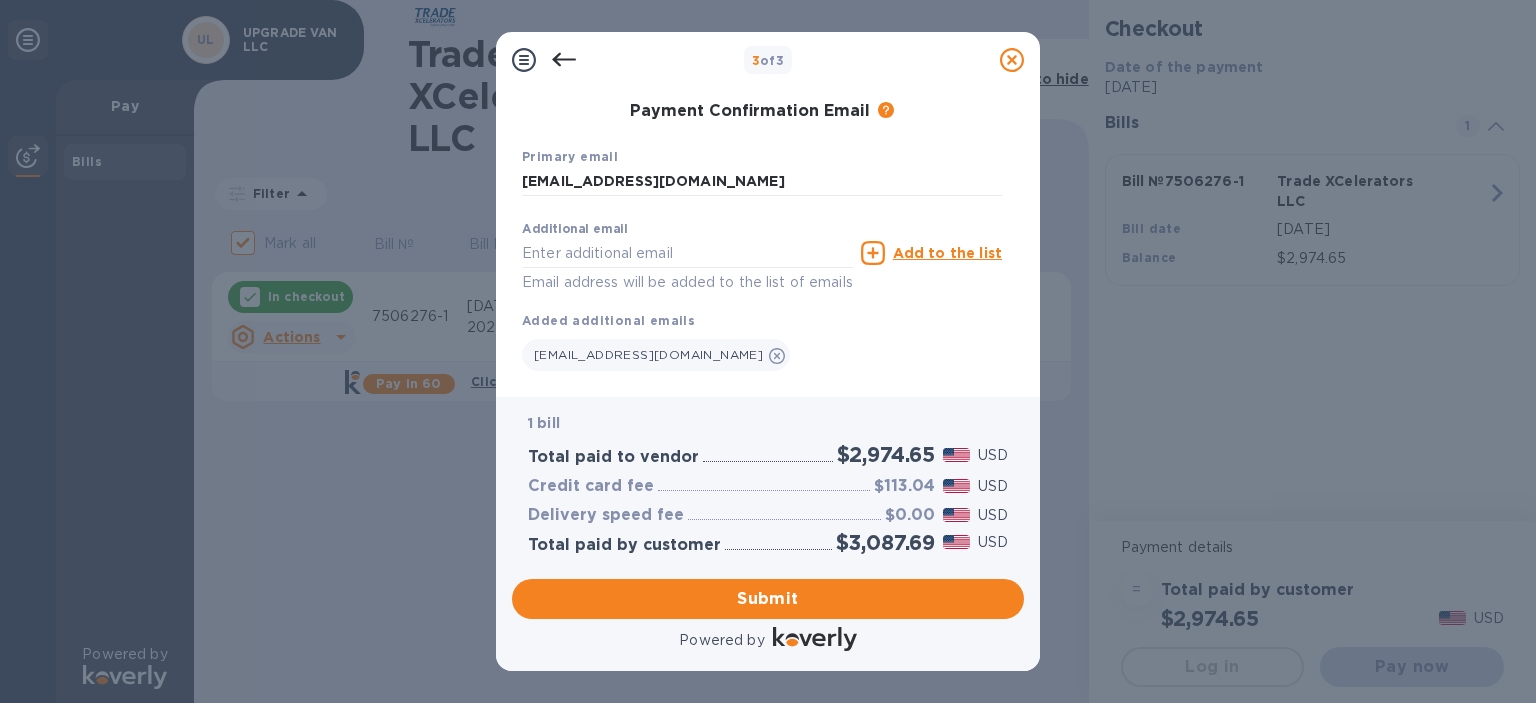 scroll, scrollTop: 390, scrollLeft: 0, axis: vertical 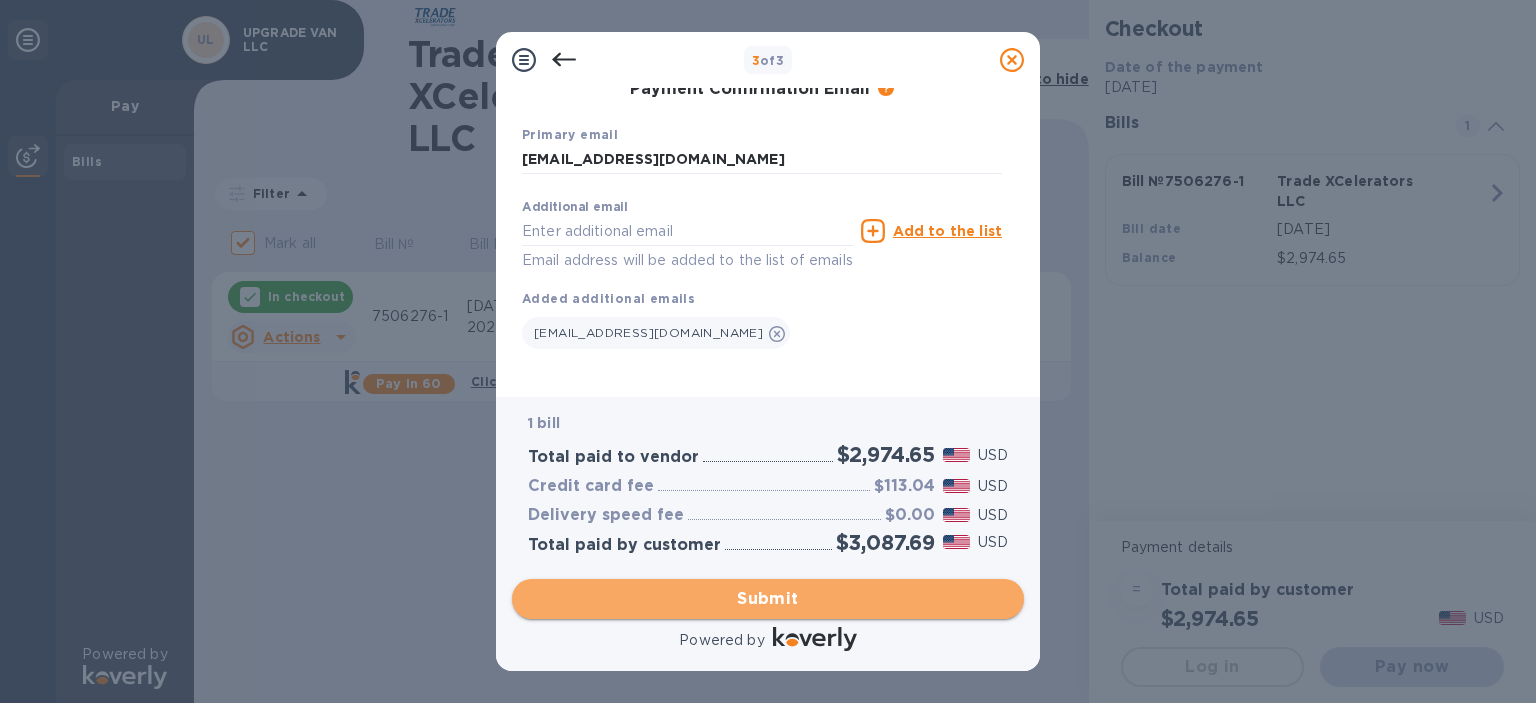 click on "Submit" at bounding box center [768, 599] 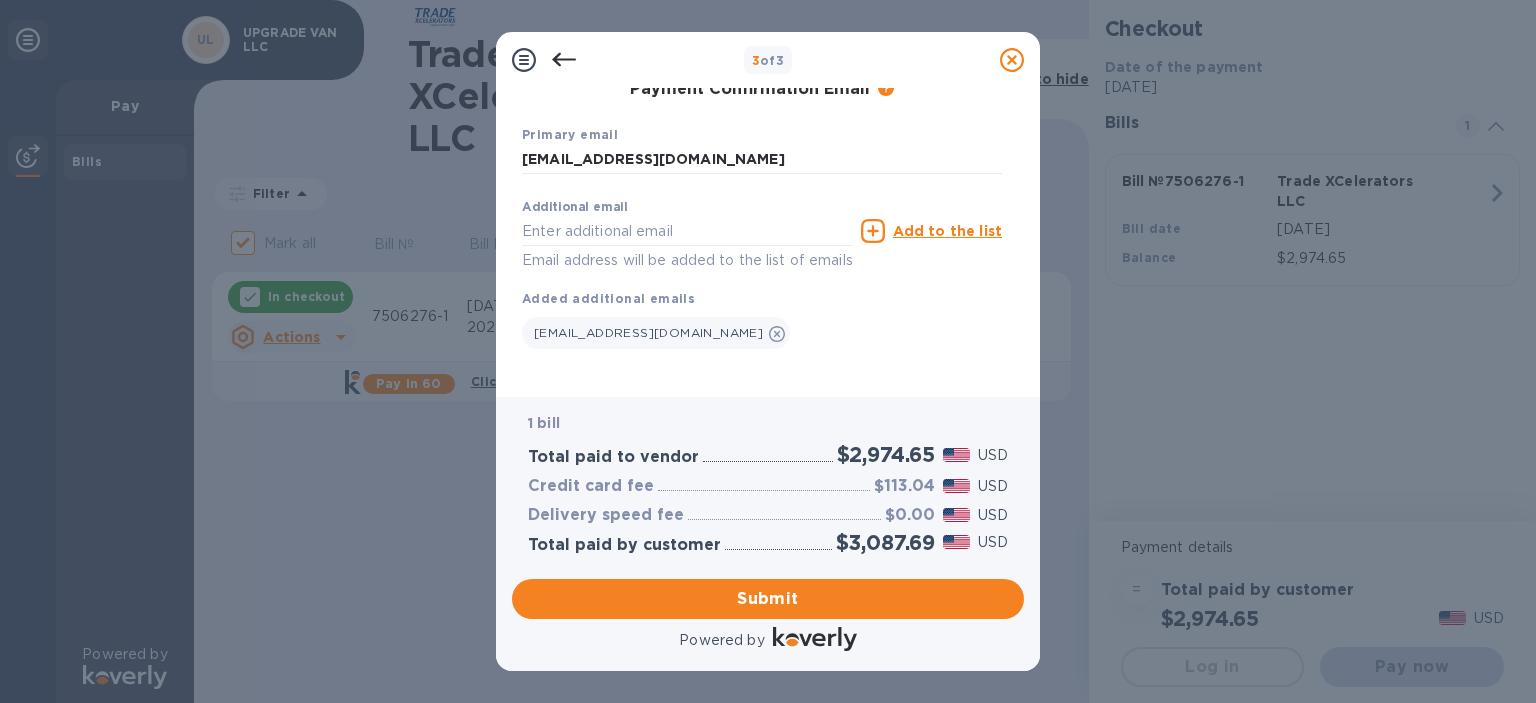 scroll, scrollTop: 0, scrollLeft: 0, axis: both 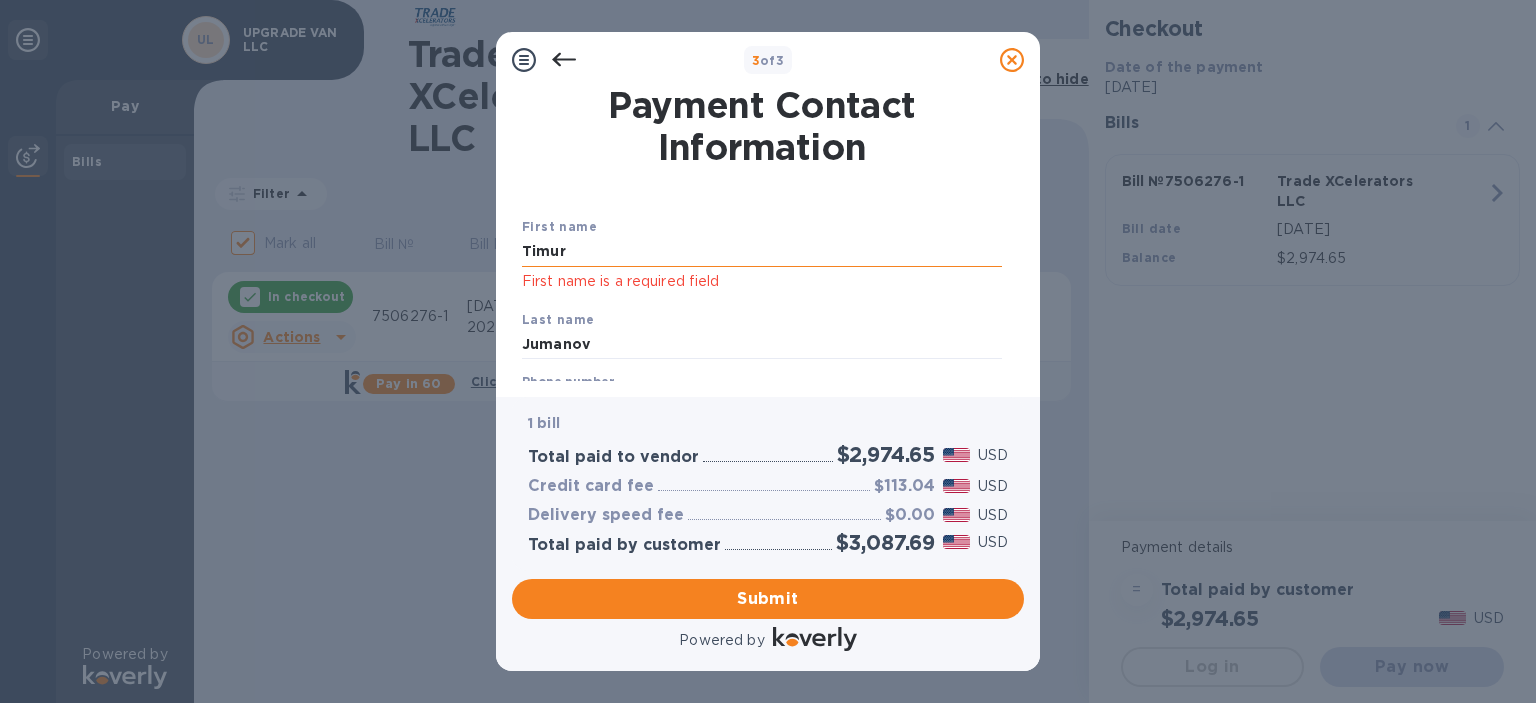 click on "Timur" at bounding box center (762, 252) 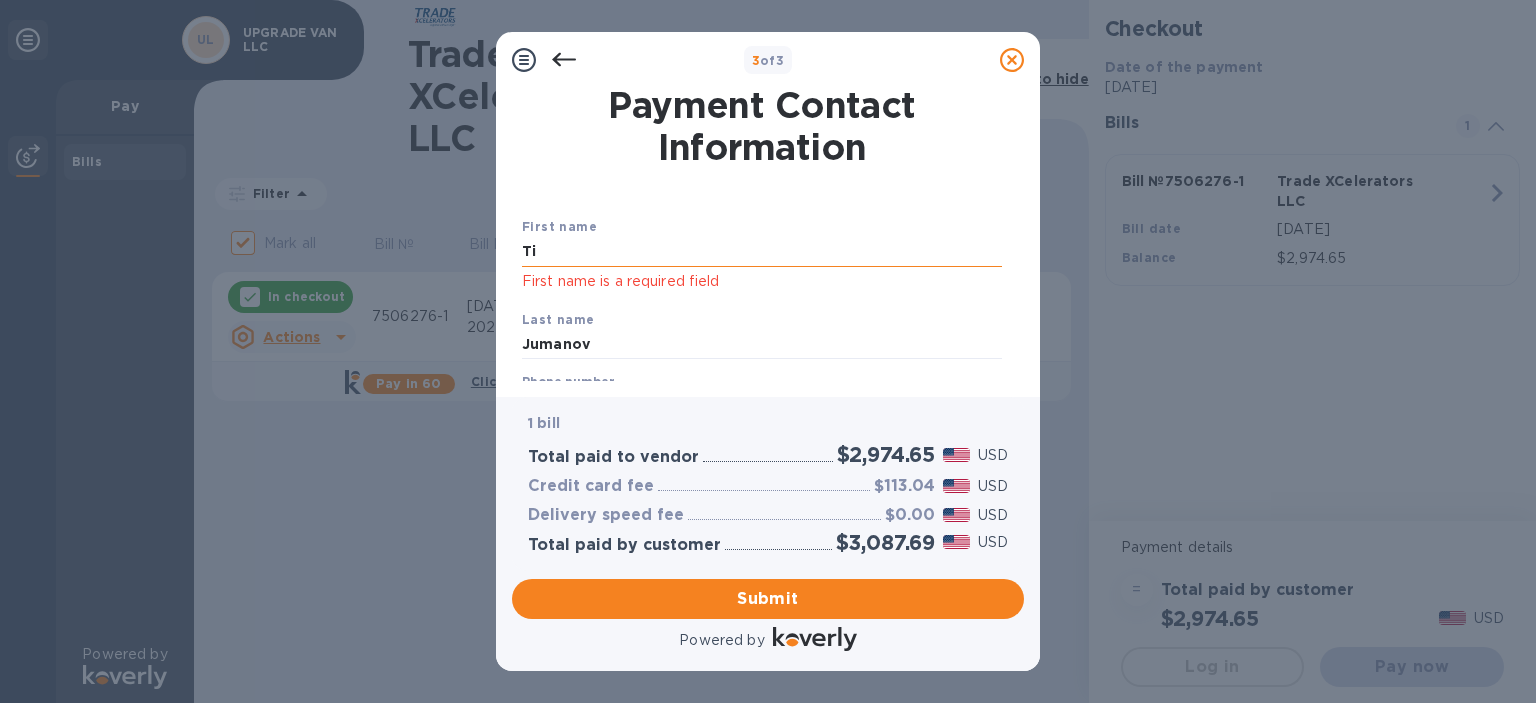 type on "T" 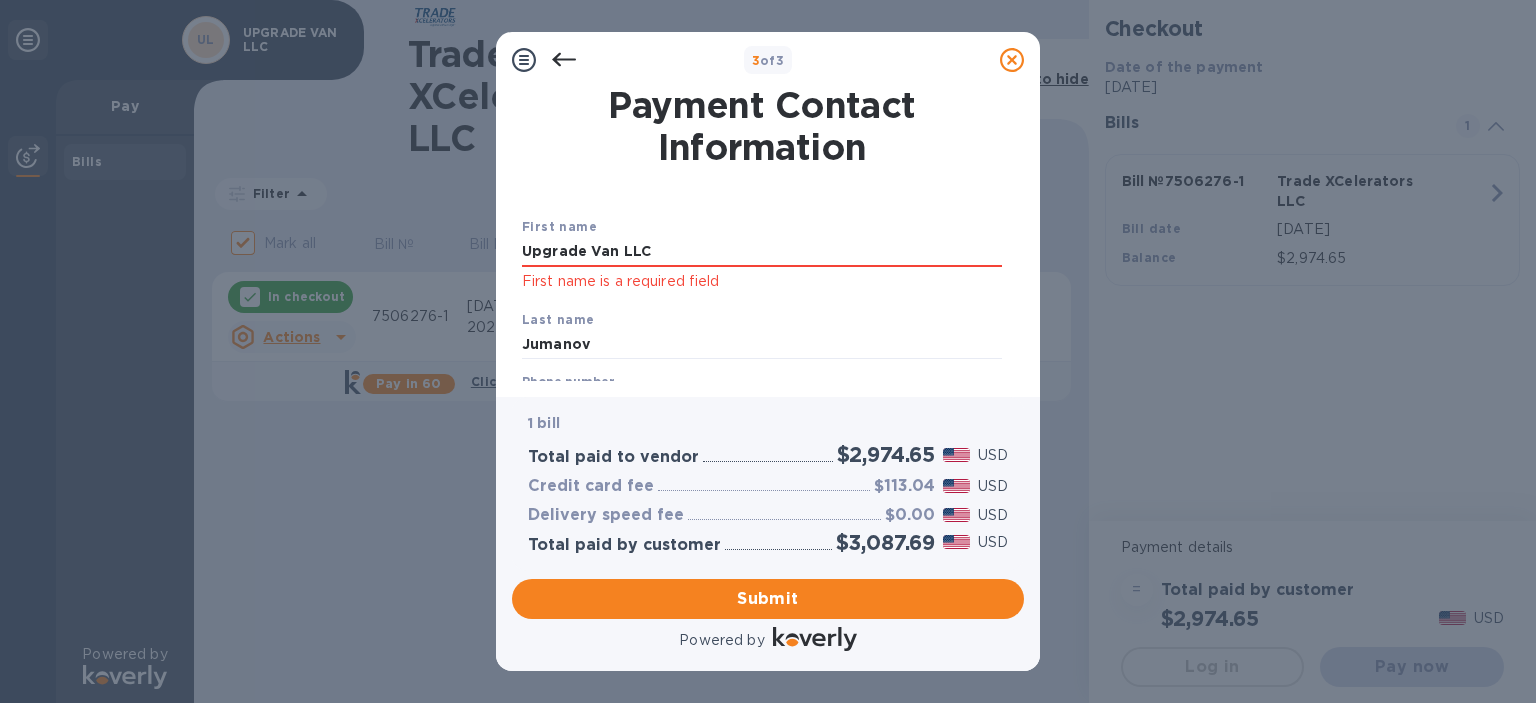 type on "Upgrade Van LLC" 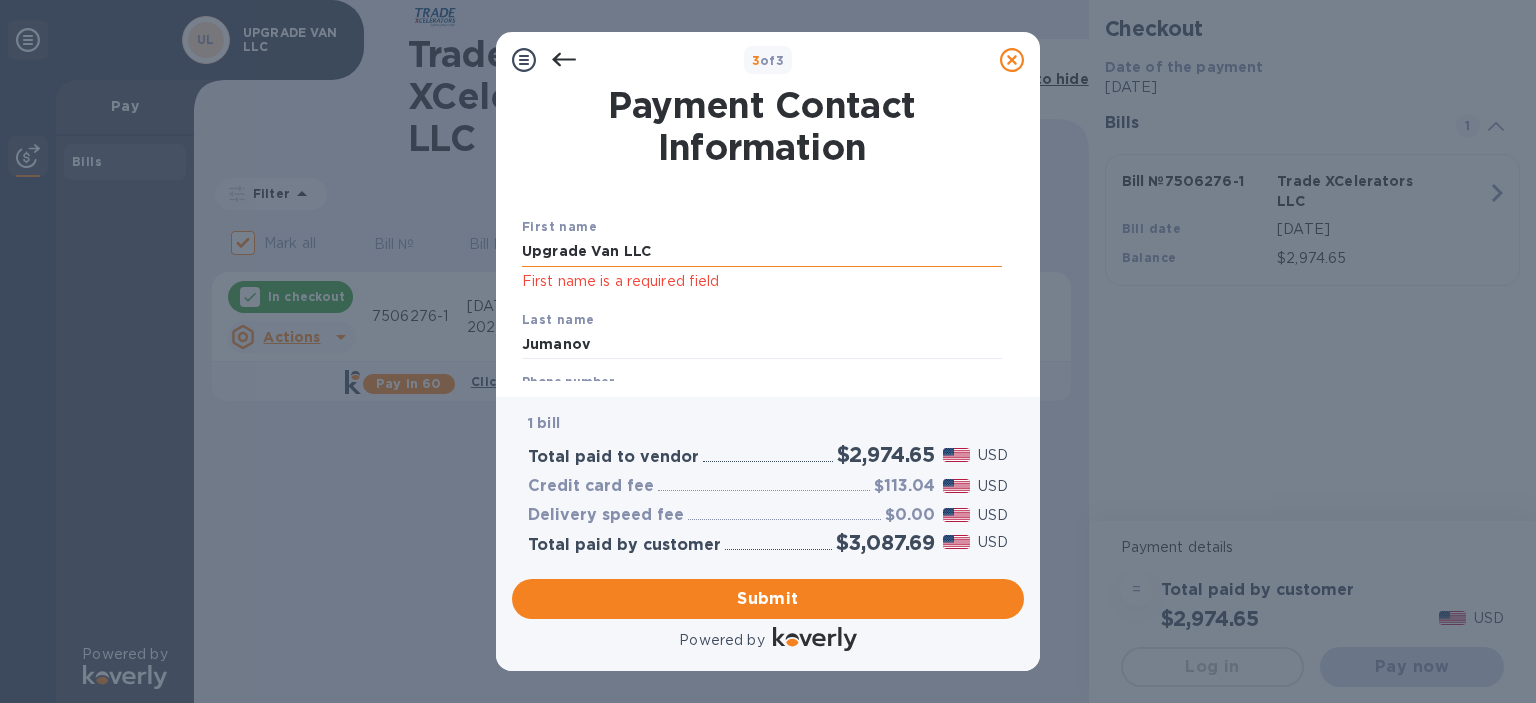 click on "Upgrade Van LLC" at bounding box center [762, 252] 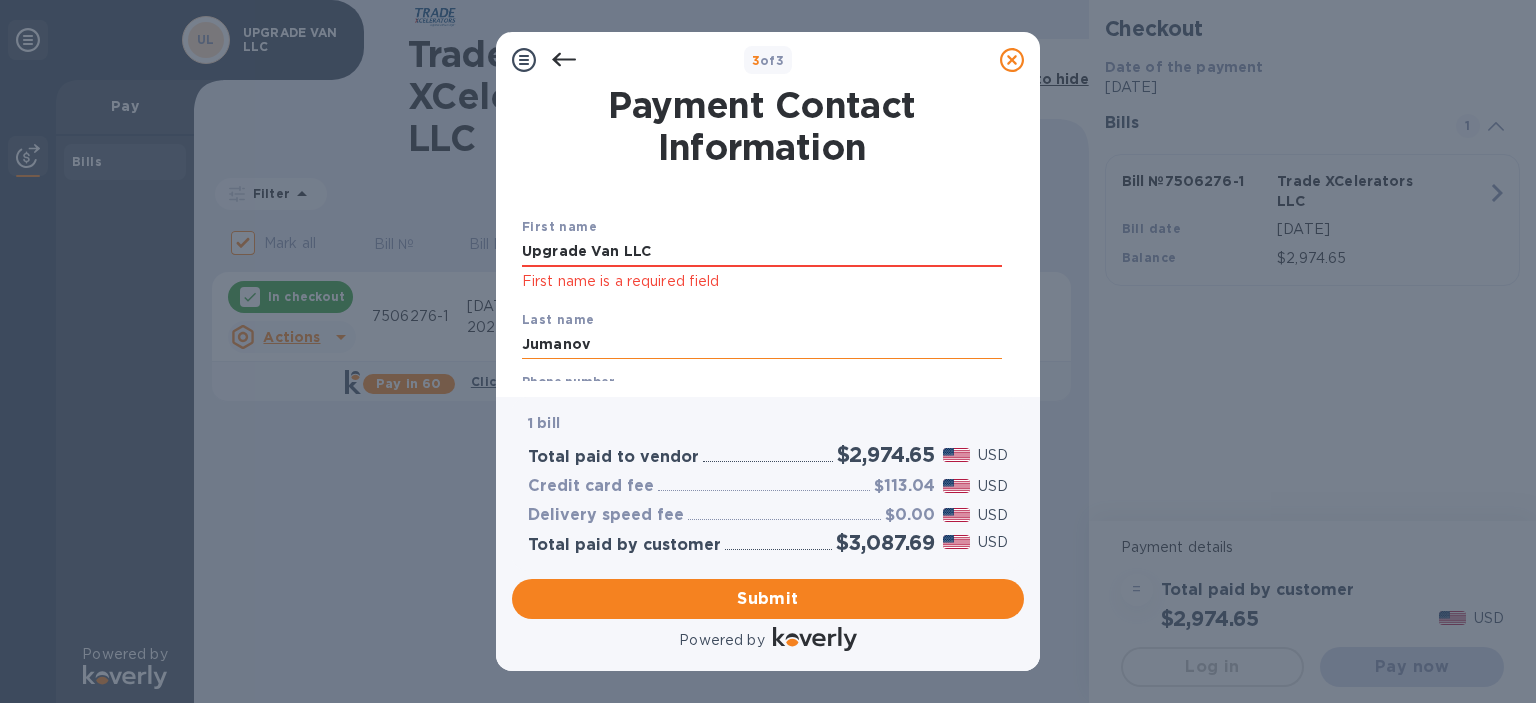 click on "Jumanov" at bounding box center [762, 345] 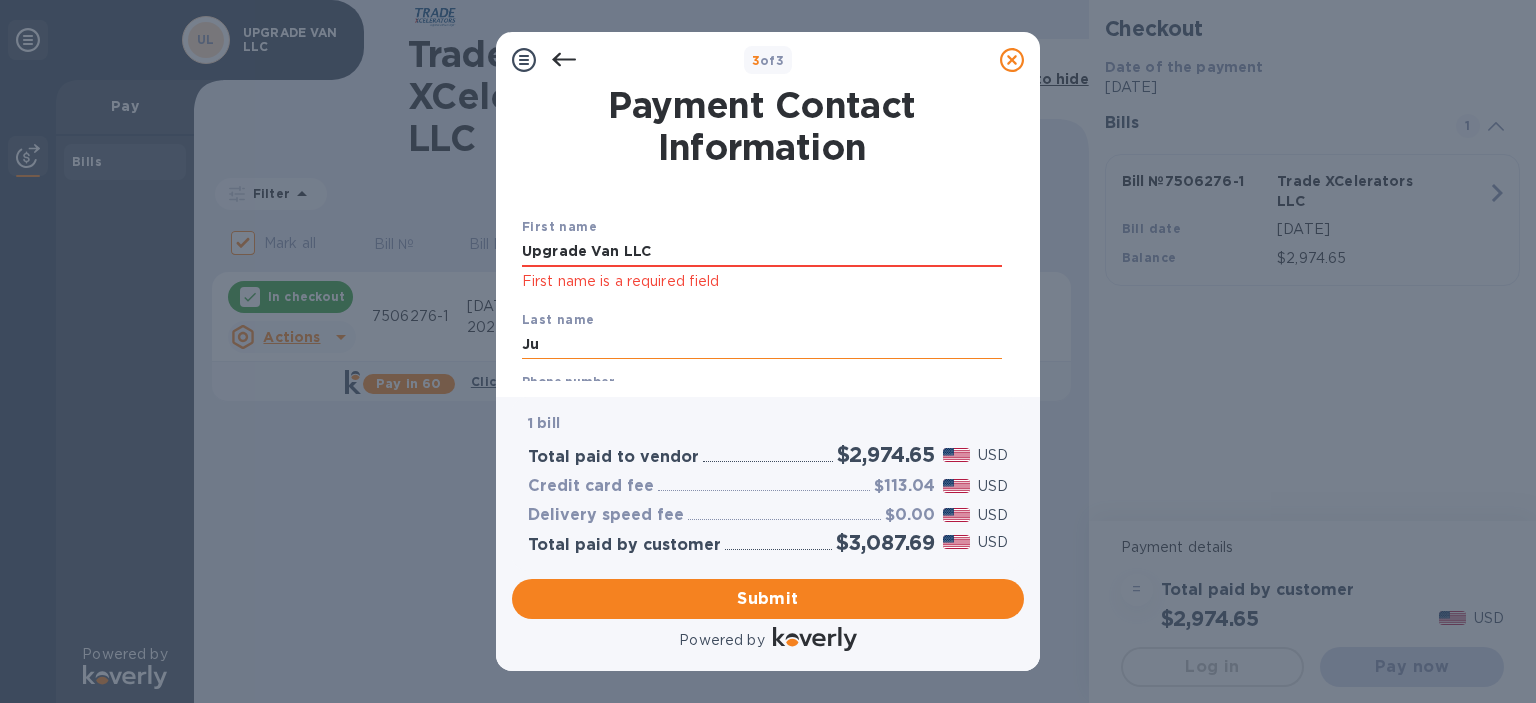 type on "J" 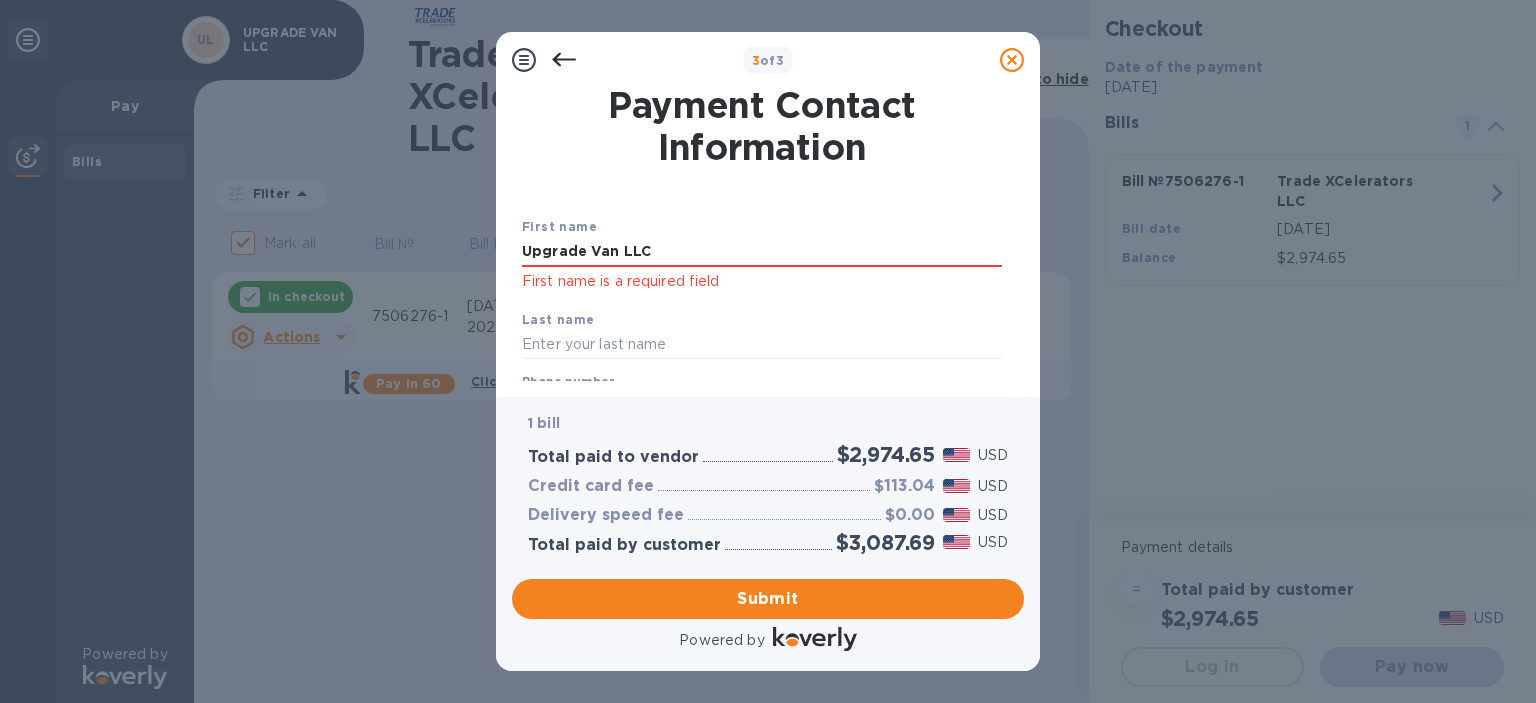 click on "Phone number [PHONE_NUMBER]" at bounding box center [762, 398] 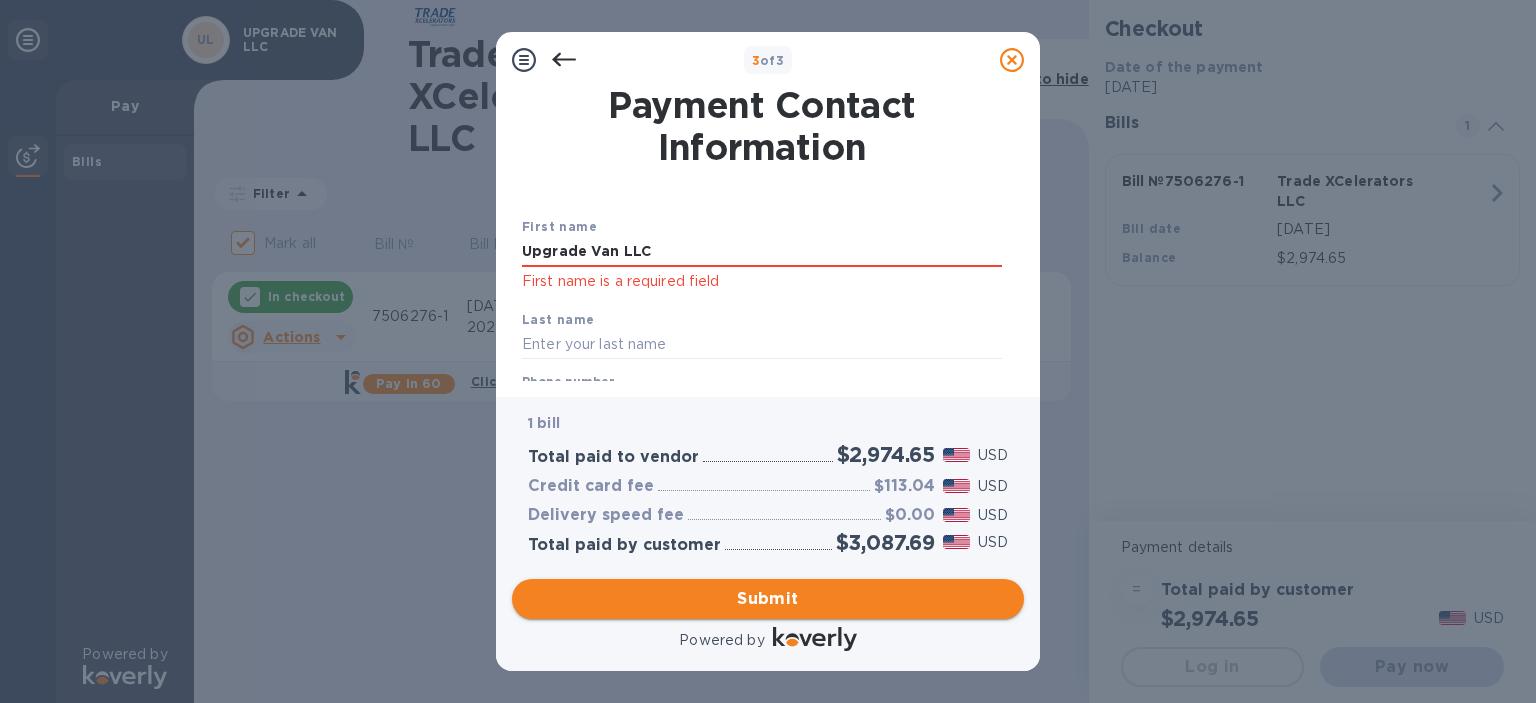 click on "Submit" at bounding box center [768, 599] 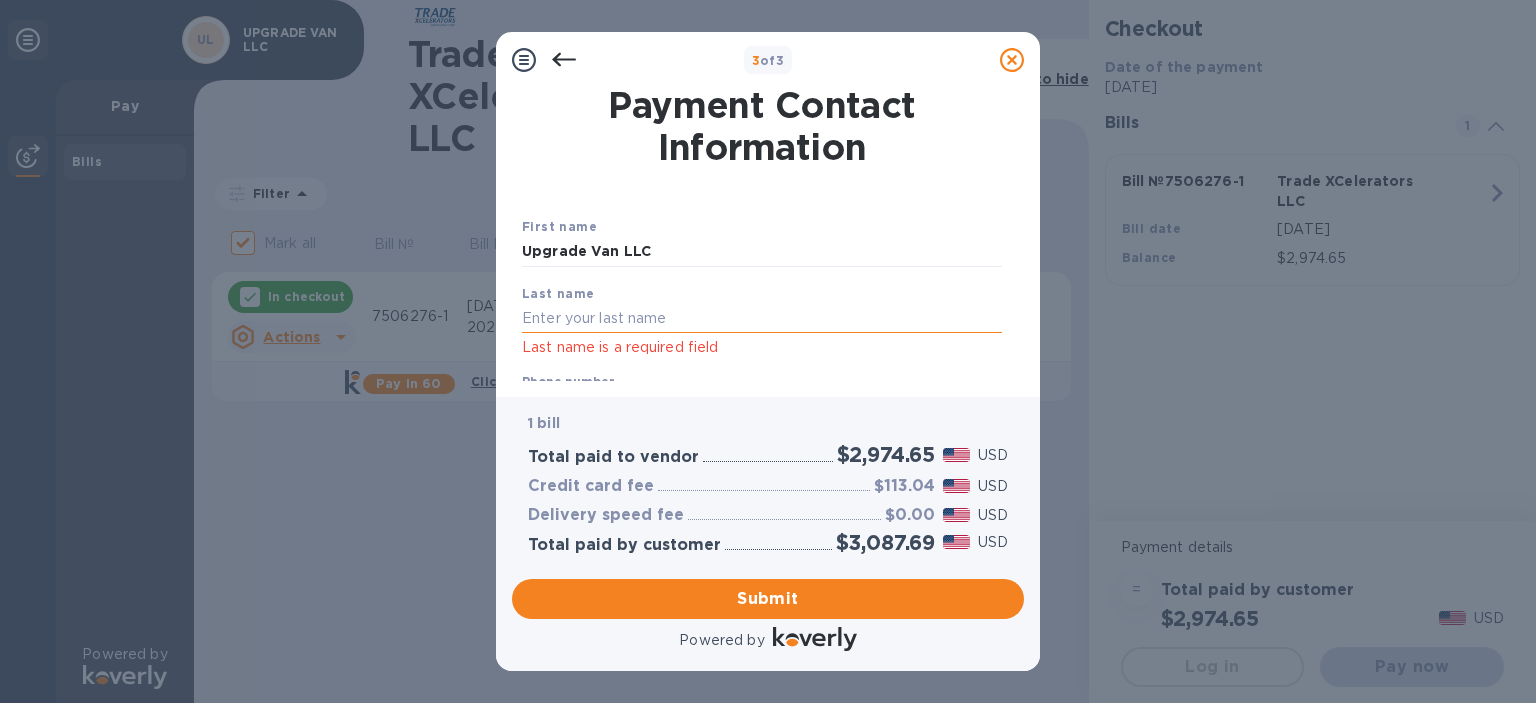 click at bounding box center [762, 318] 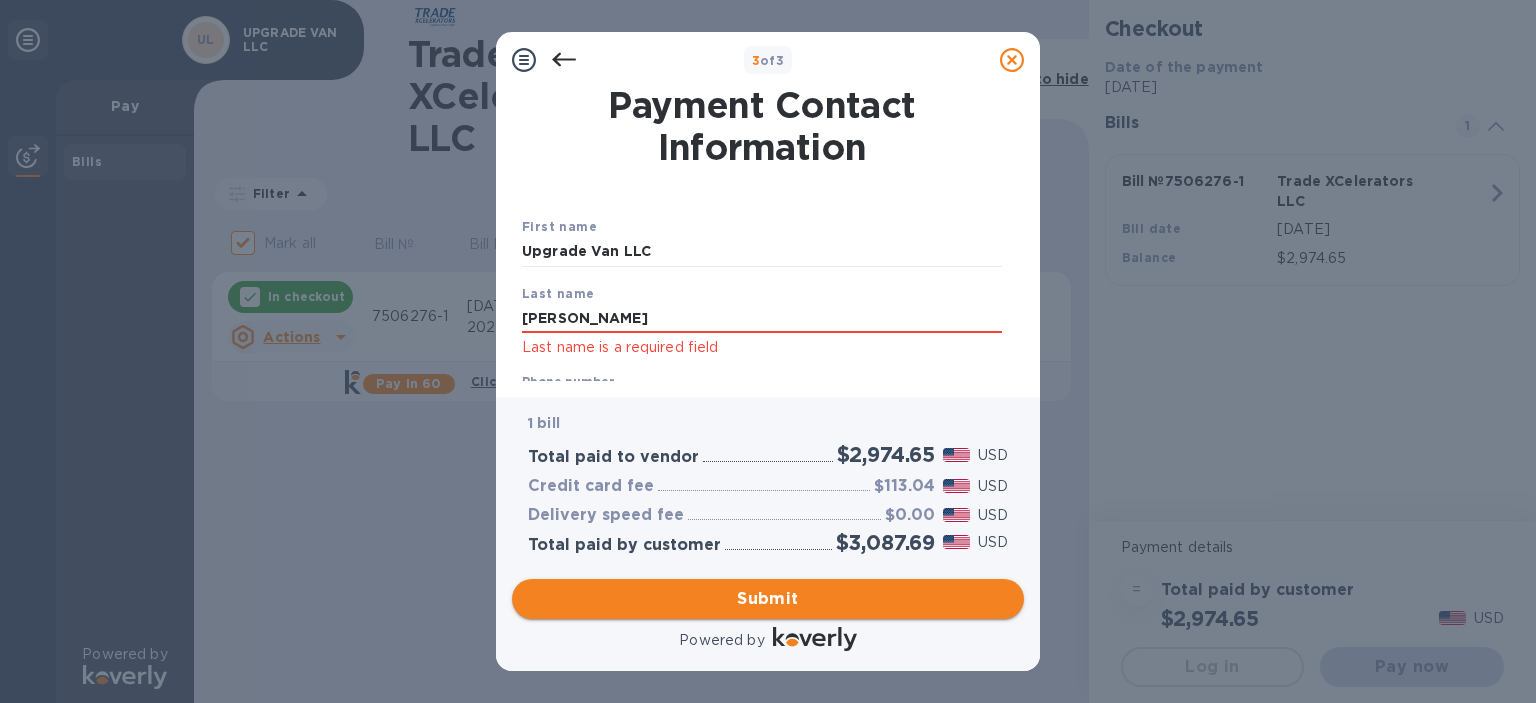 type on "[PERSON_NAME]" 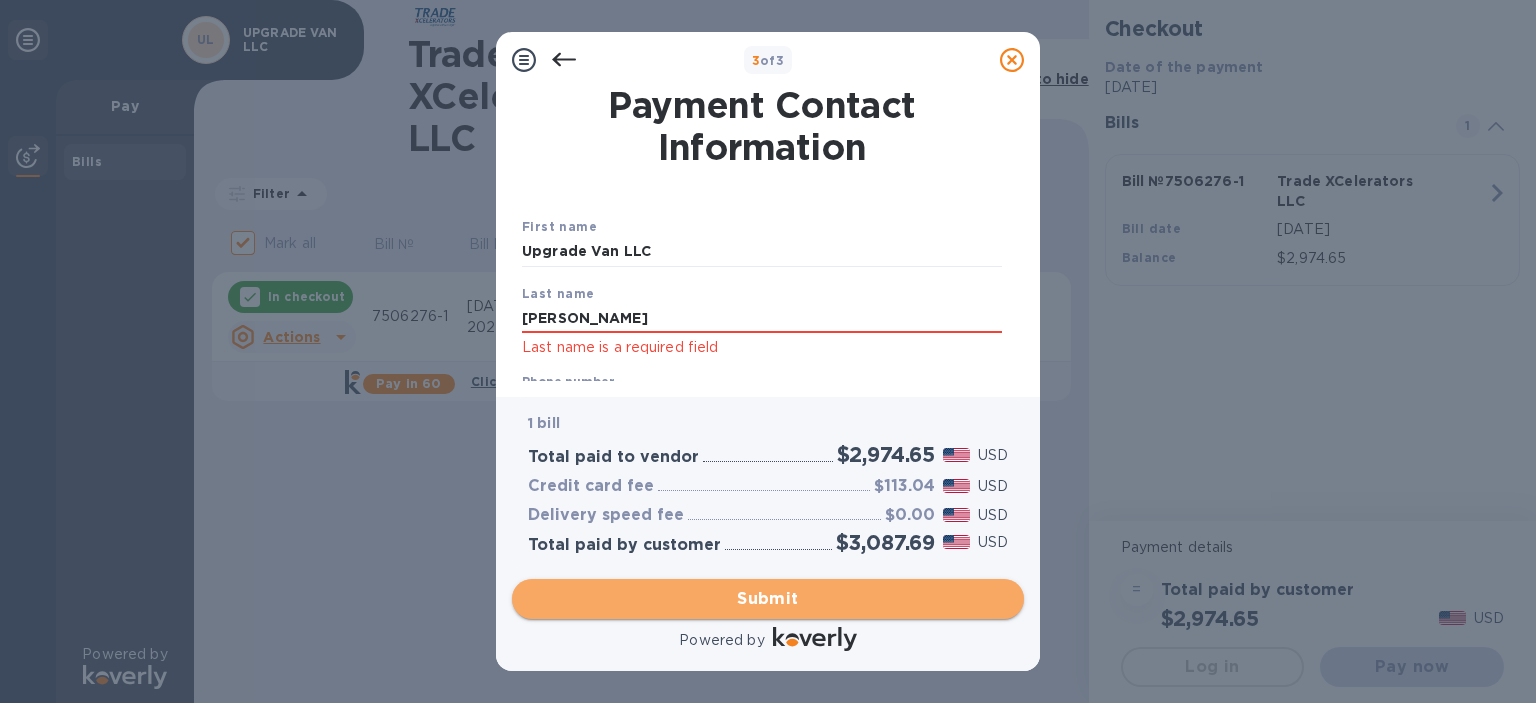 click on "Submit" at bounding box center [768, 599] 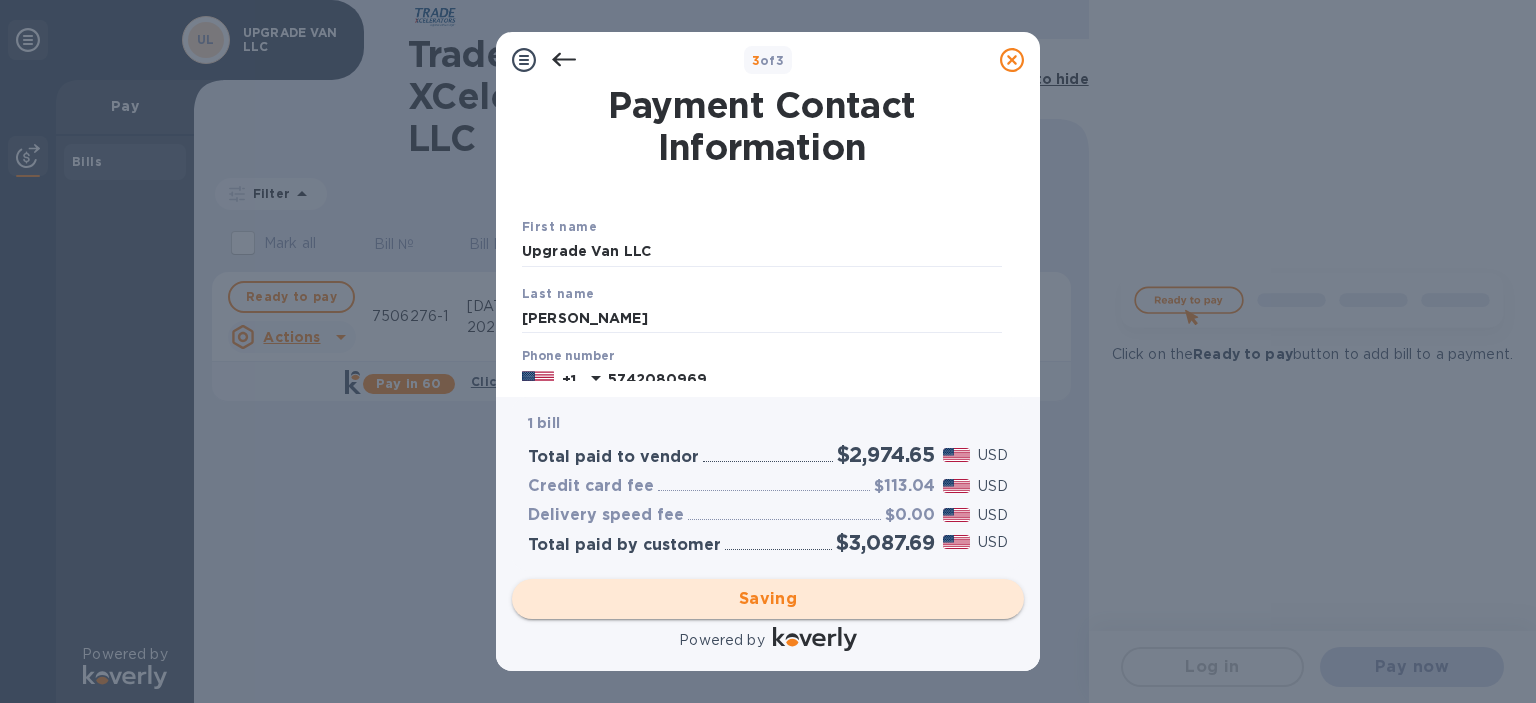 checkbox on "false" 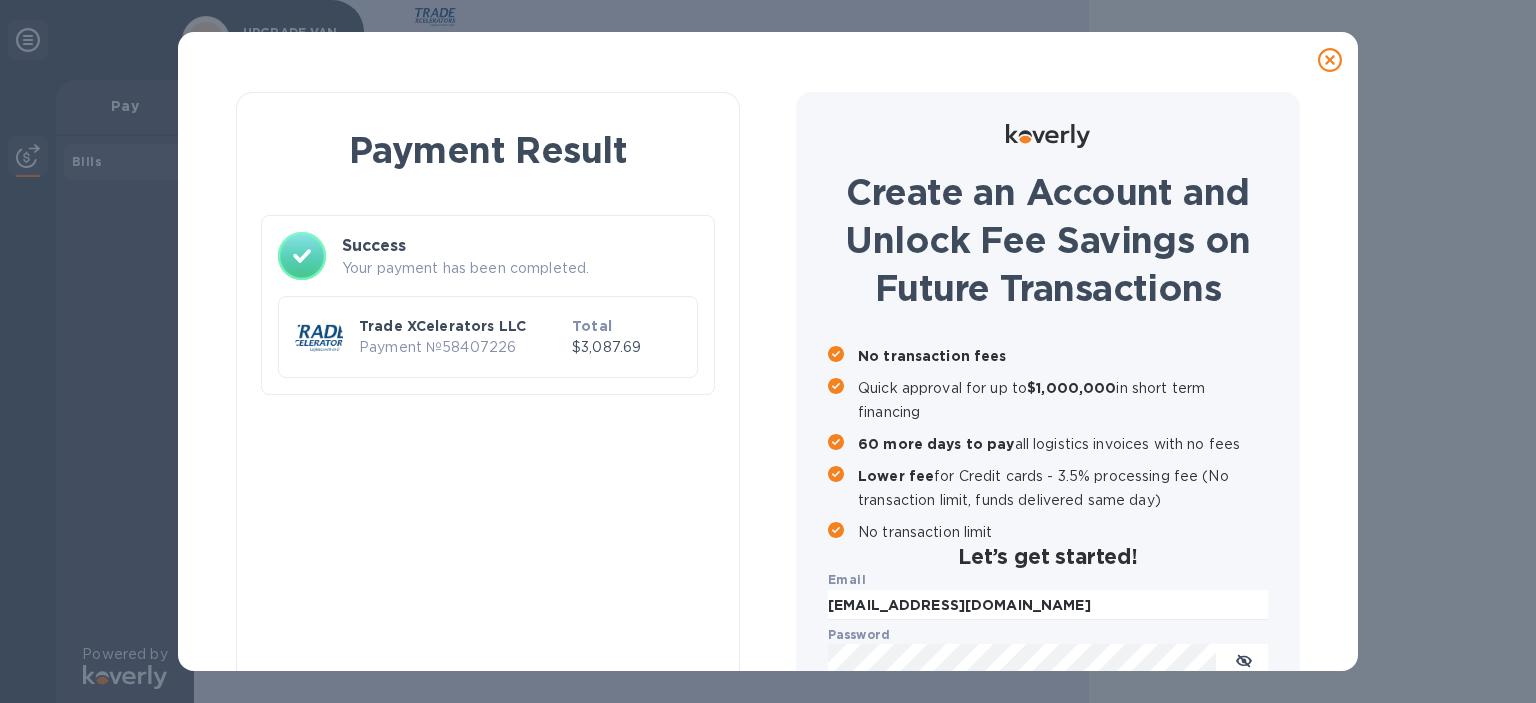 drag, startPoint x: 1343, startPoint y: 303, endPoint x: 1331, endPoint y: 274, distance: 31.38471 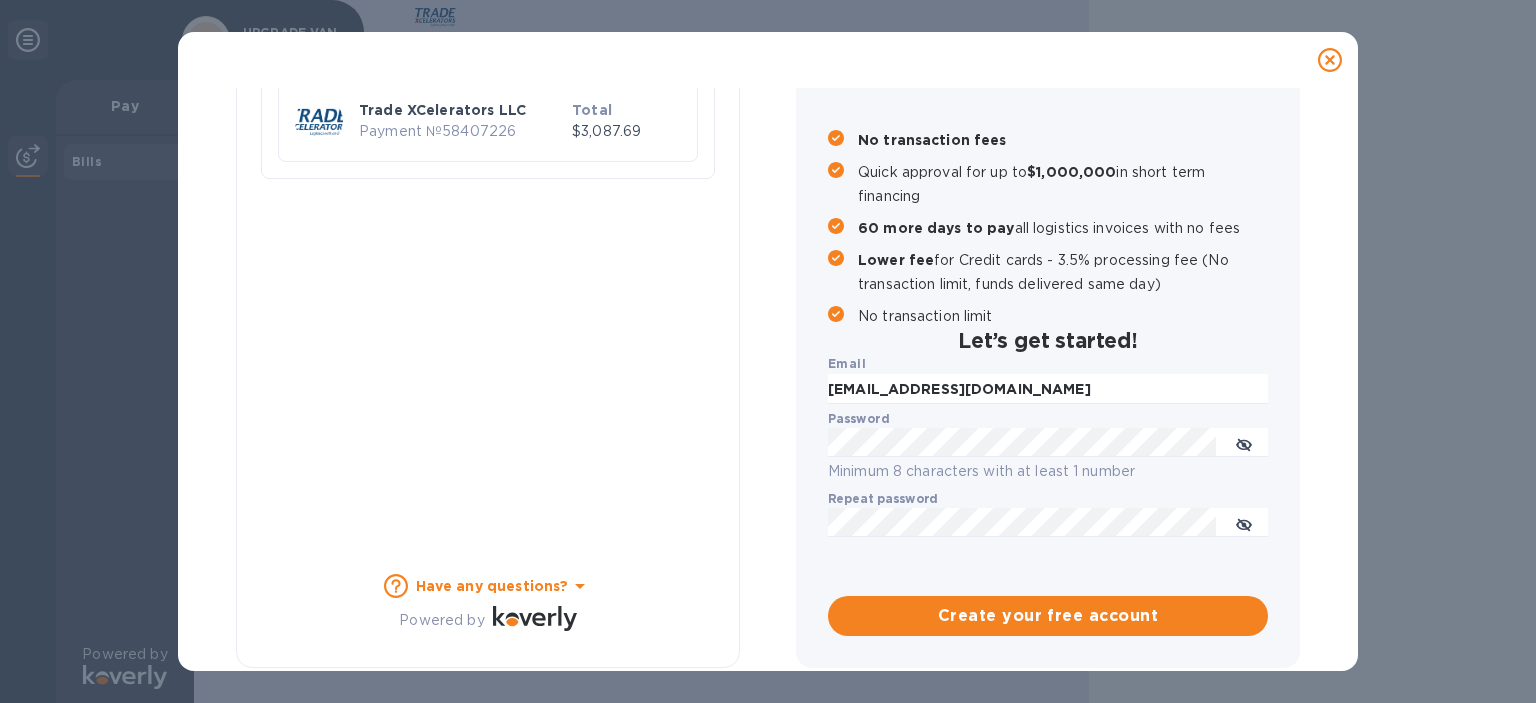 scroll, scrollTop: 41, scrollLeft: 0, axis: vertical 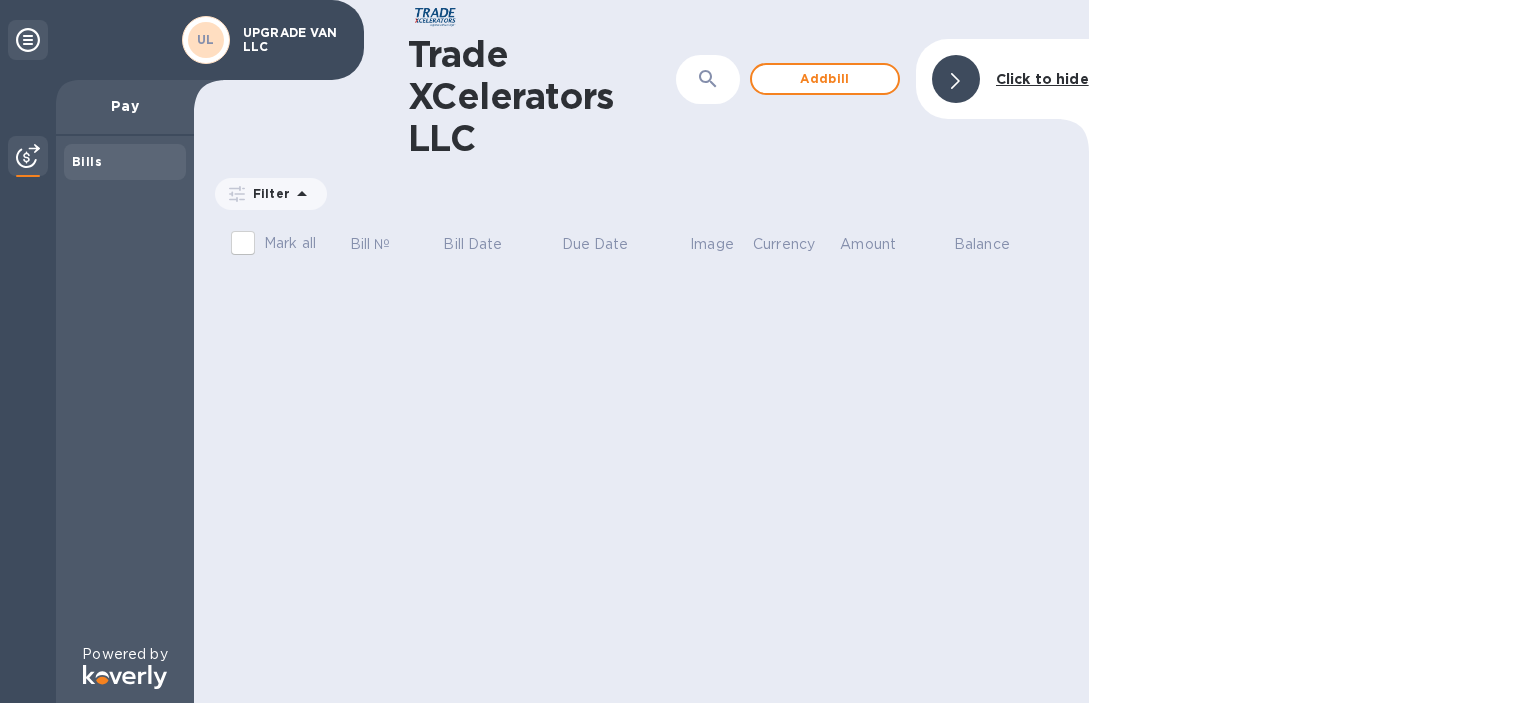 click on "Trade XCelerators LLC ​ Add   [PERSON_NAME] to hide Filter Amount   Mark all Bill № Bill Date Due Date Image Currency Amount Balance" at bounding box center [641, 351] 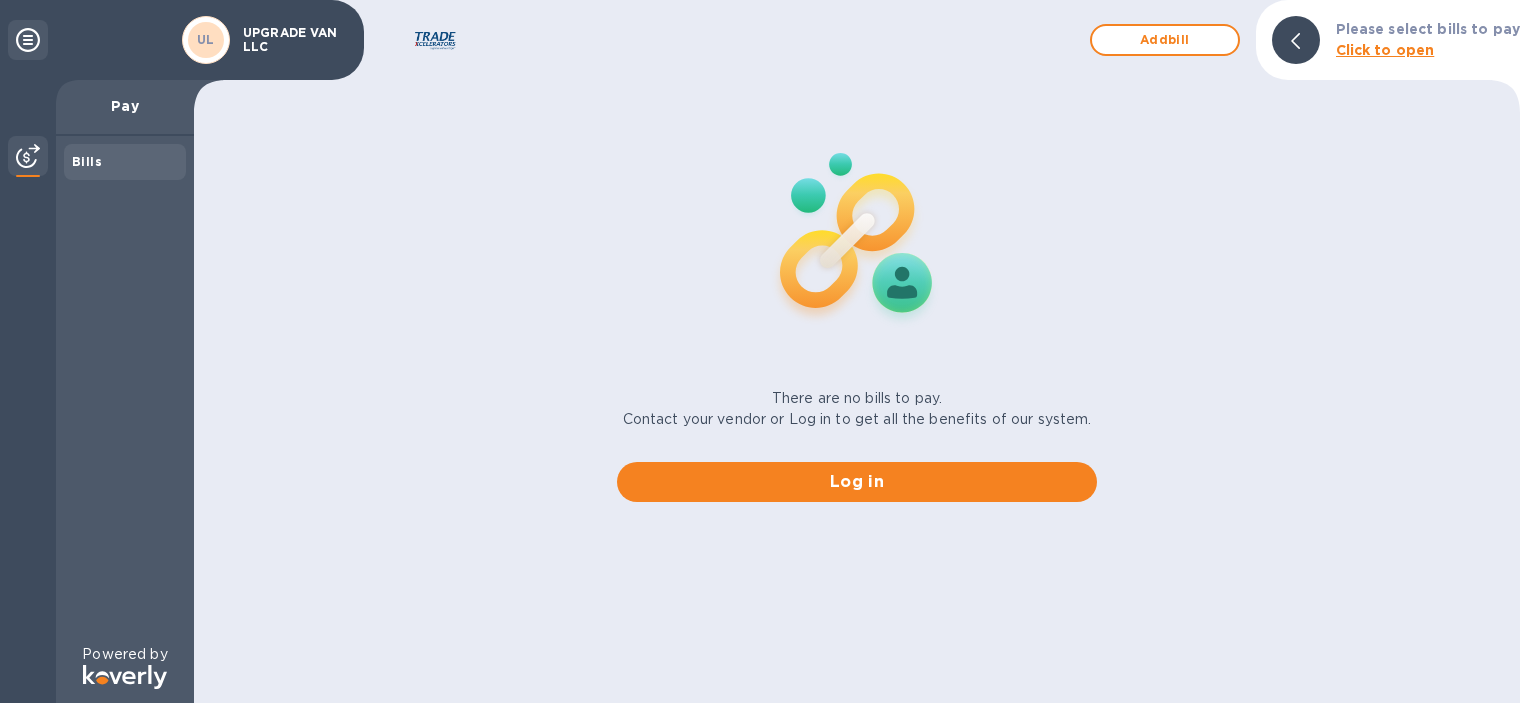 scroll, scrollTop: 0, scrollLeft: 0, axis: both 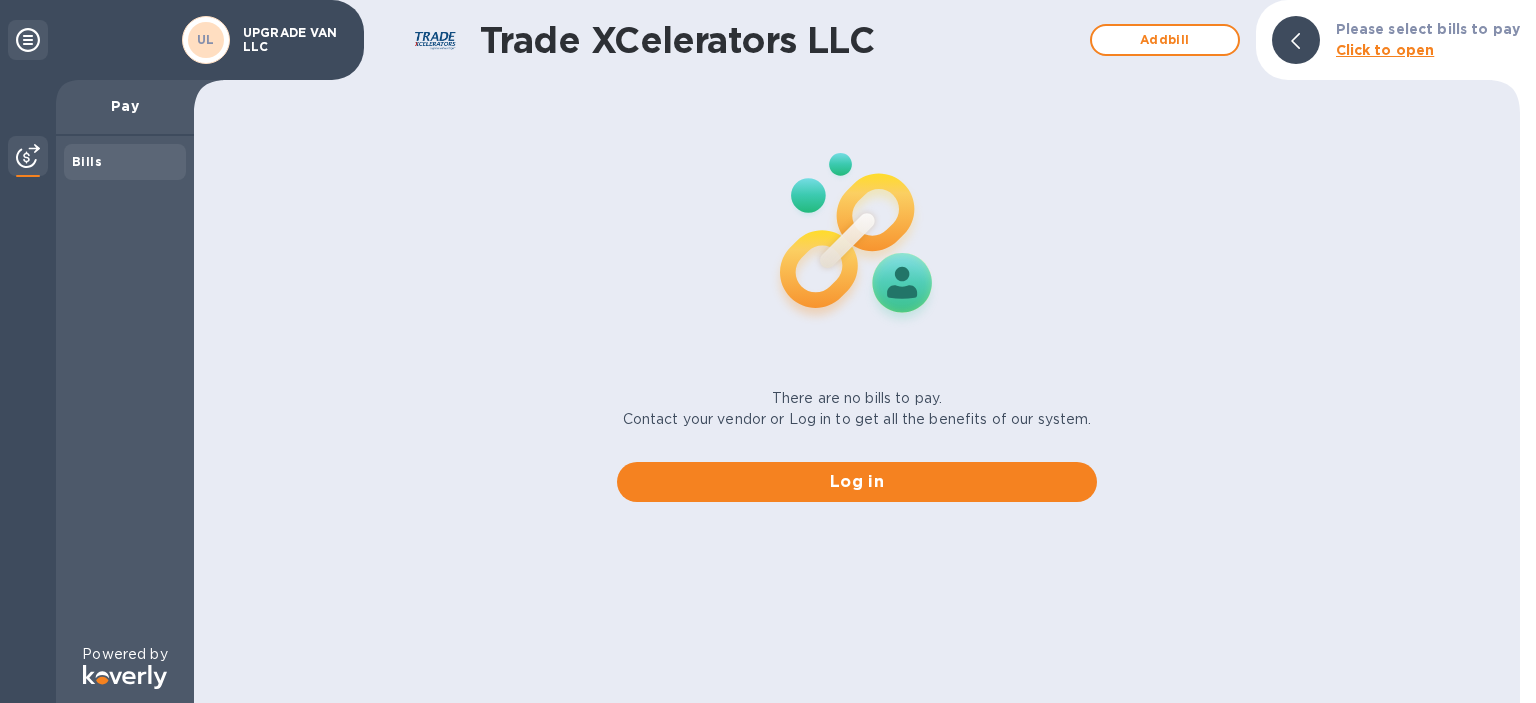 click on "Bills" at bounding box center [125, 162] 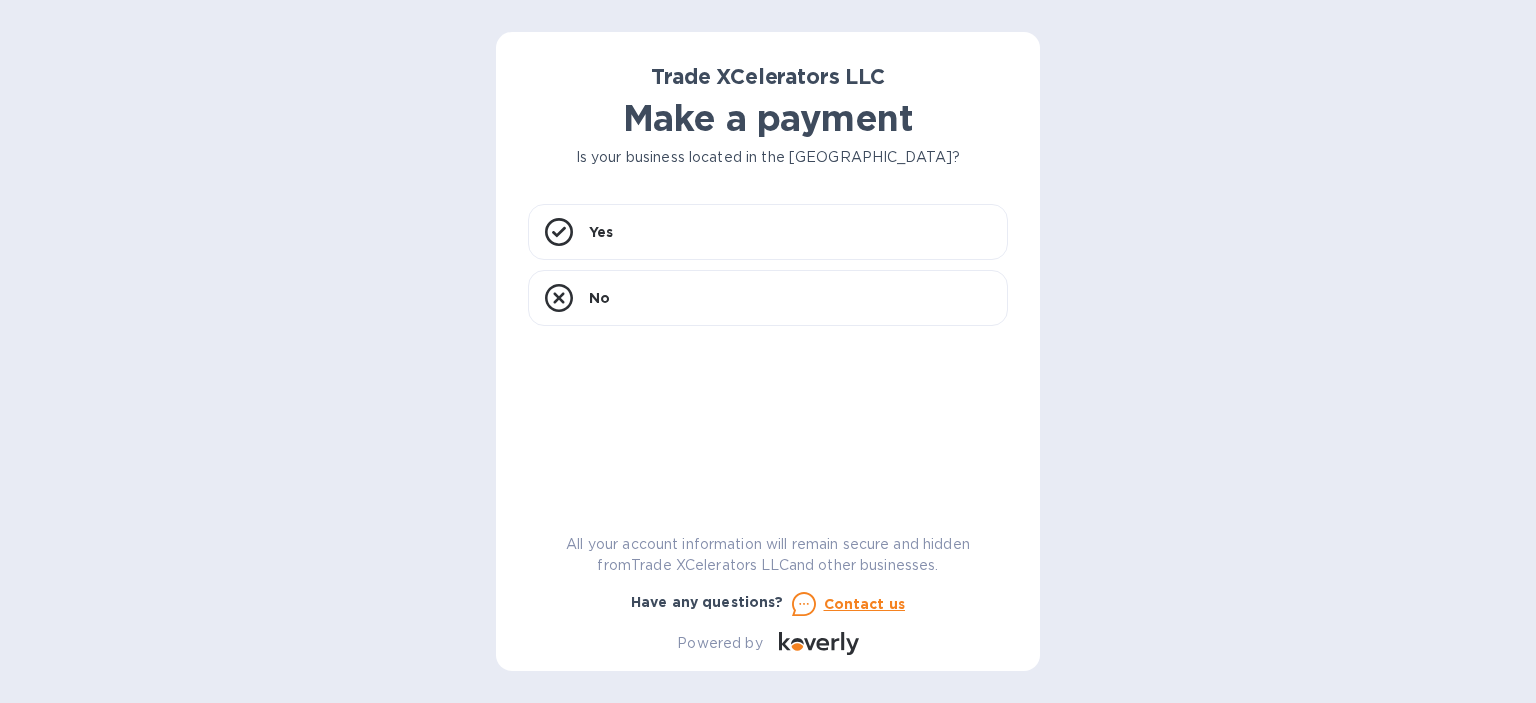 scroll, scrollTop: 0, scrollLeft: 0, axis: both 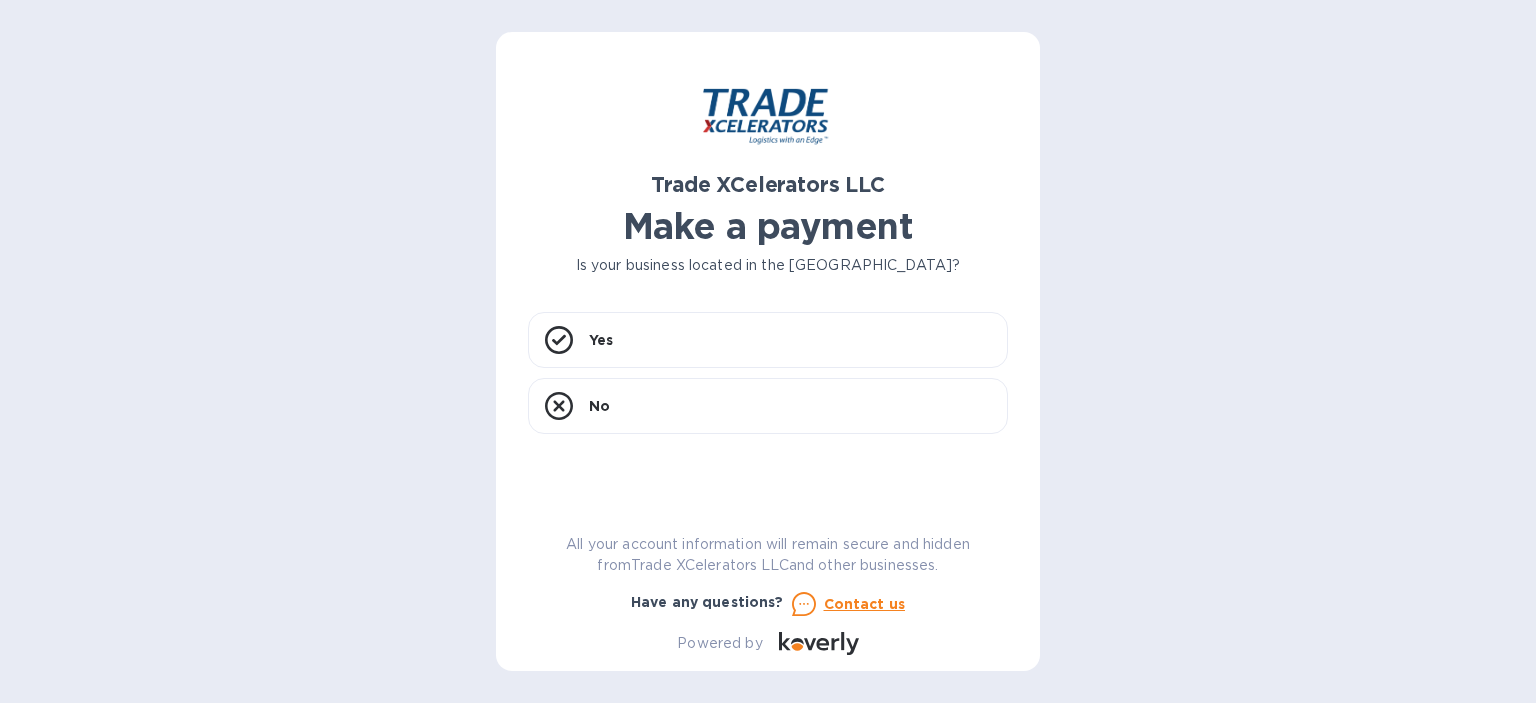 click on "Trade XCelerators LLC Make a payment Is your business located in [GEOGRAPHIC_DATA]? Yes No All your account information will remain secure and hidden  from  Trade XCelerators LLC  and other businesses. Have any questions? Contact us Powered by" at bounding box center (768, 351) 